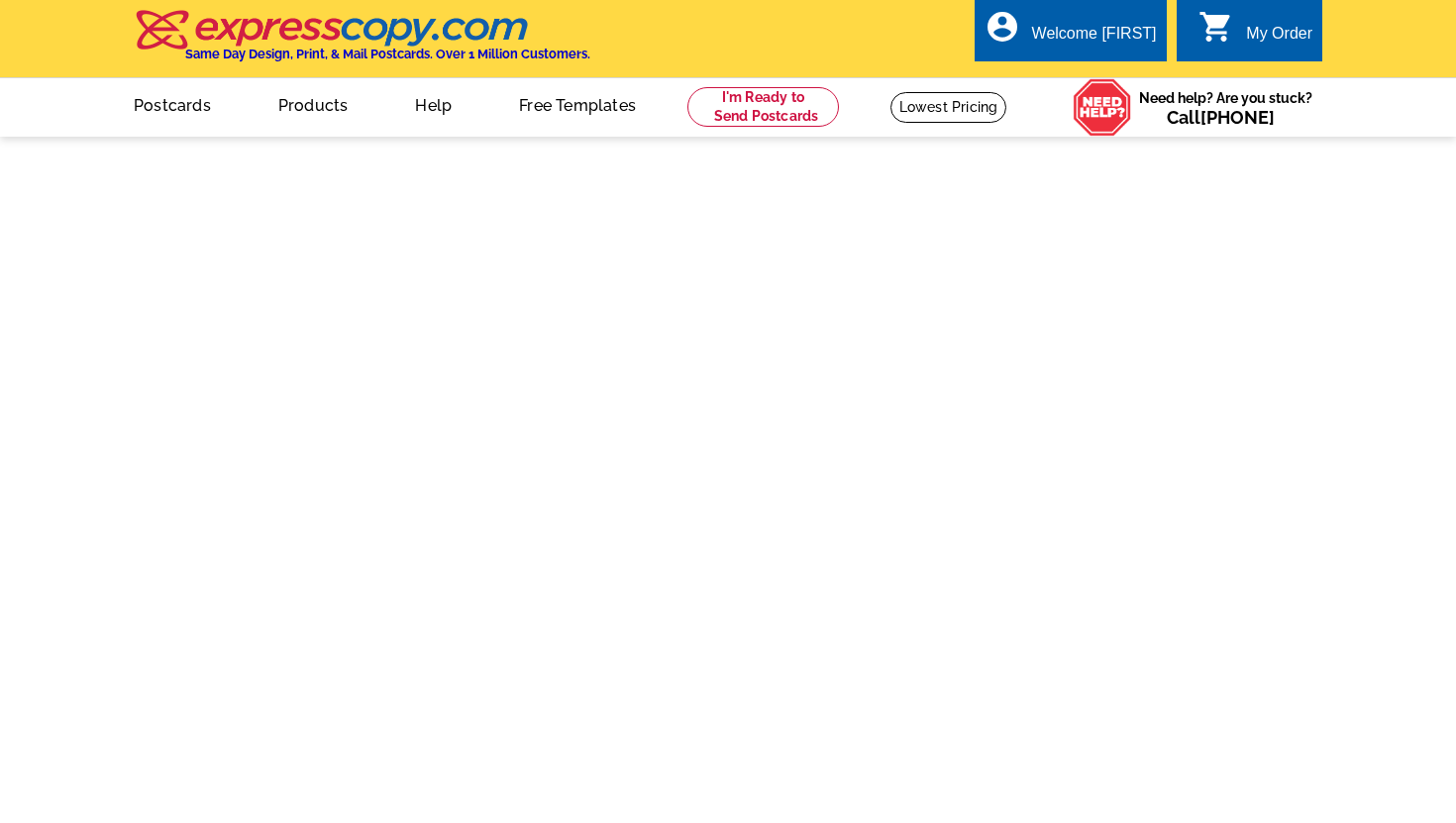 scroll, scrollTop: 0, scrollLeft: 0, axis: both 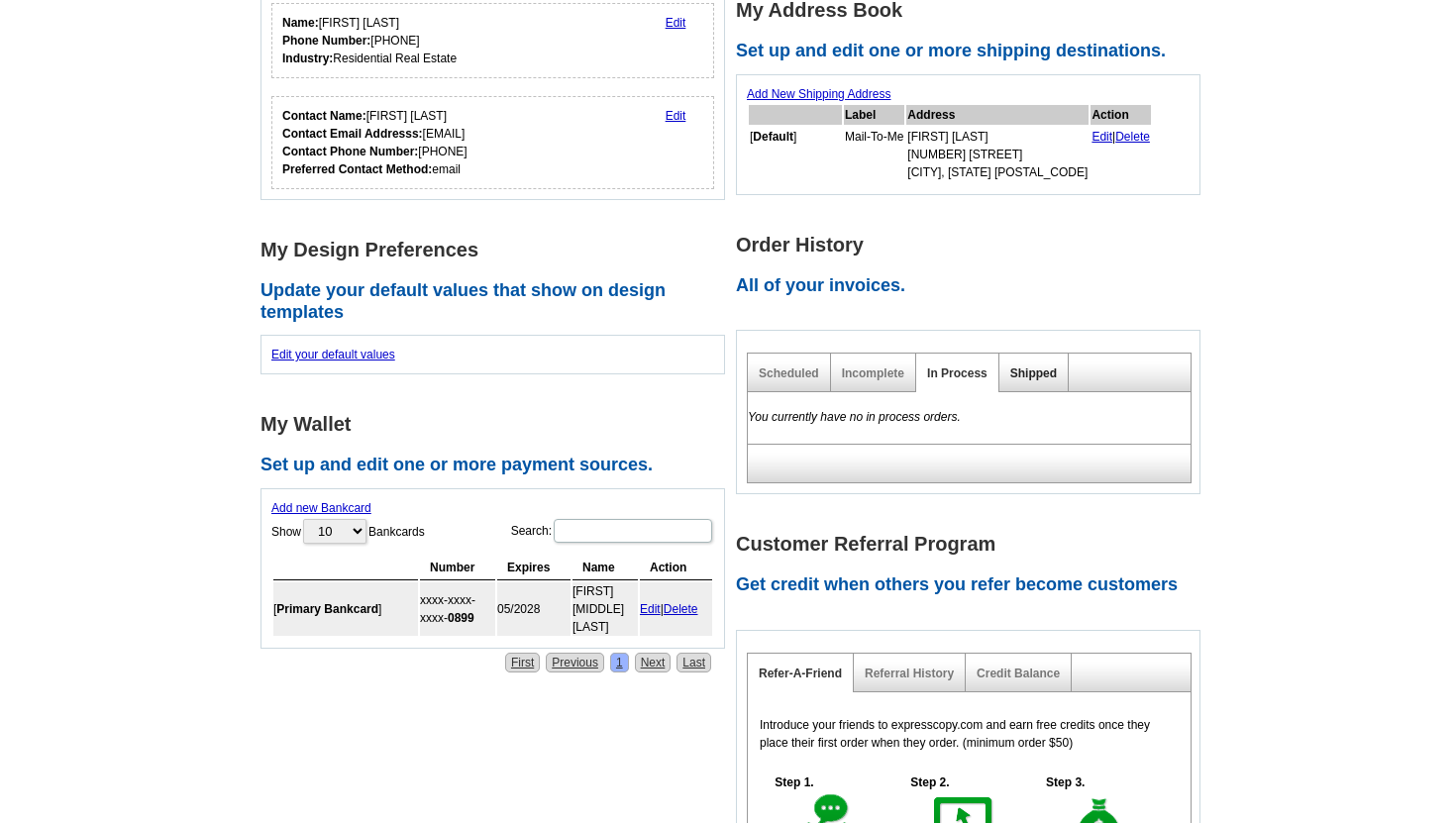 click on "Shipped" at bounding box center (1033, 373) 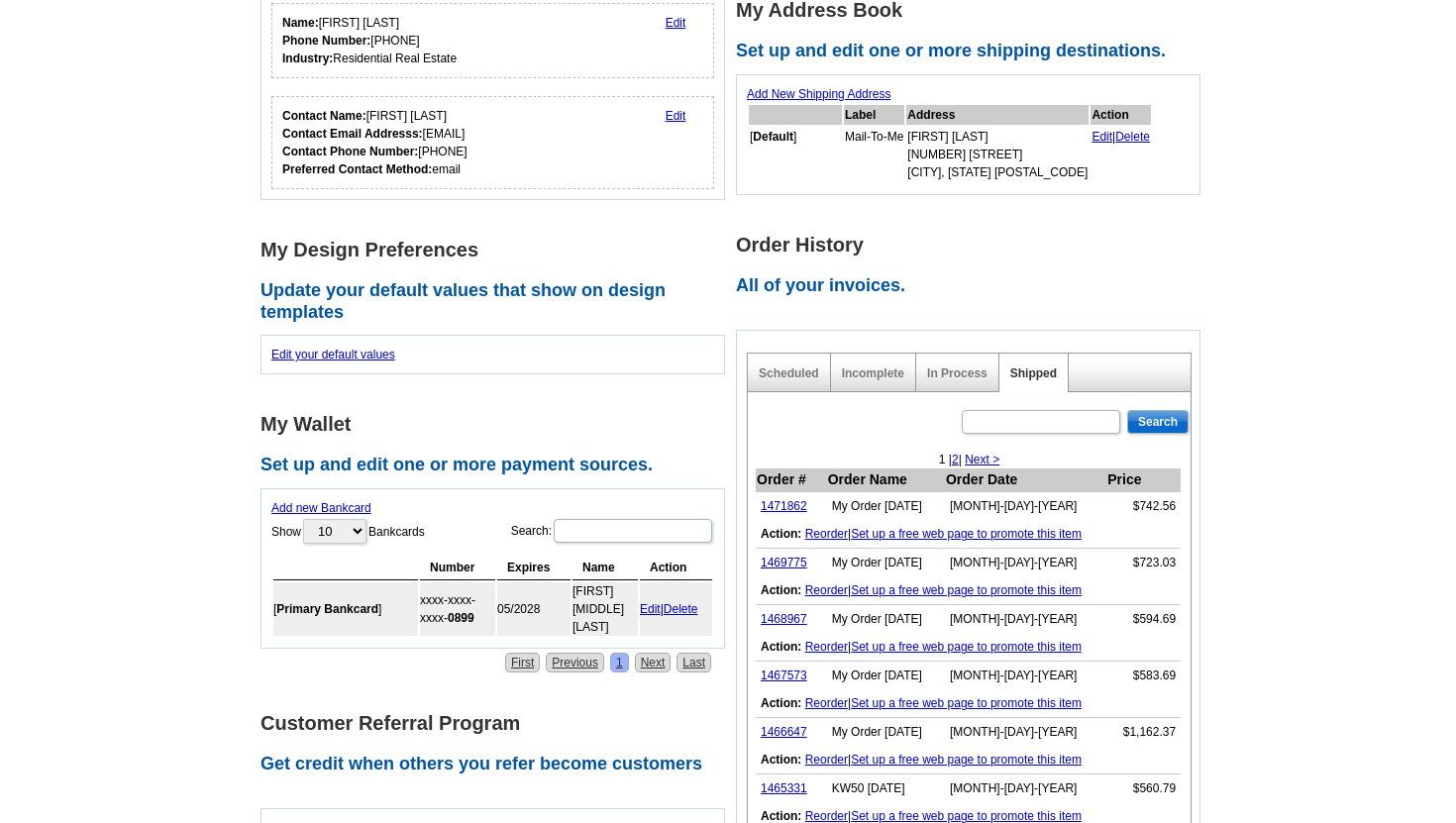 click on "**********" at bounding box center [728, 538] 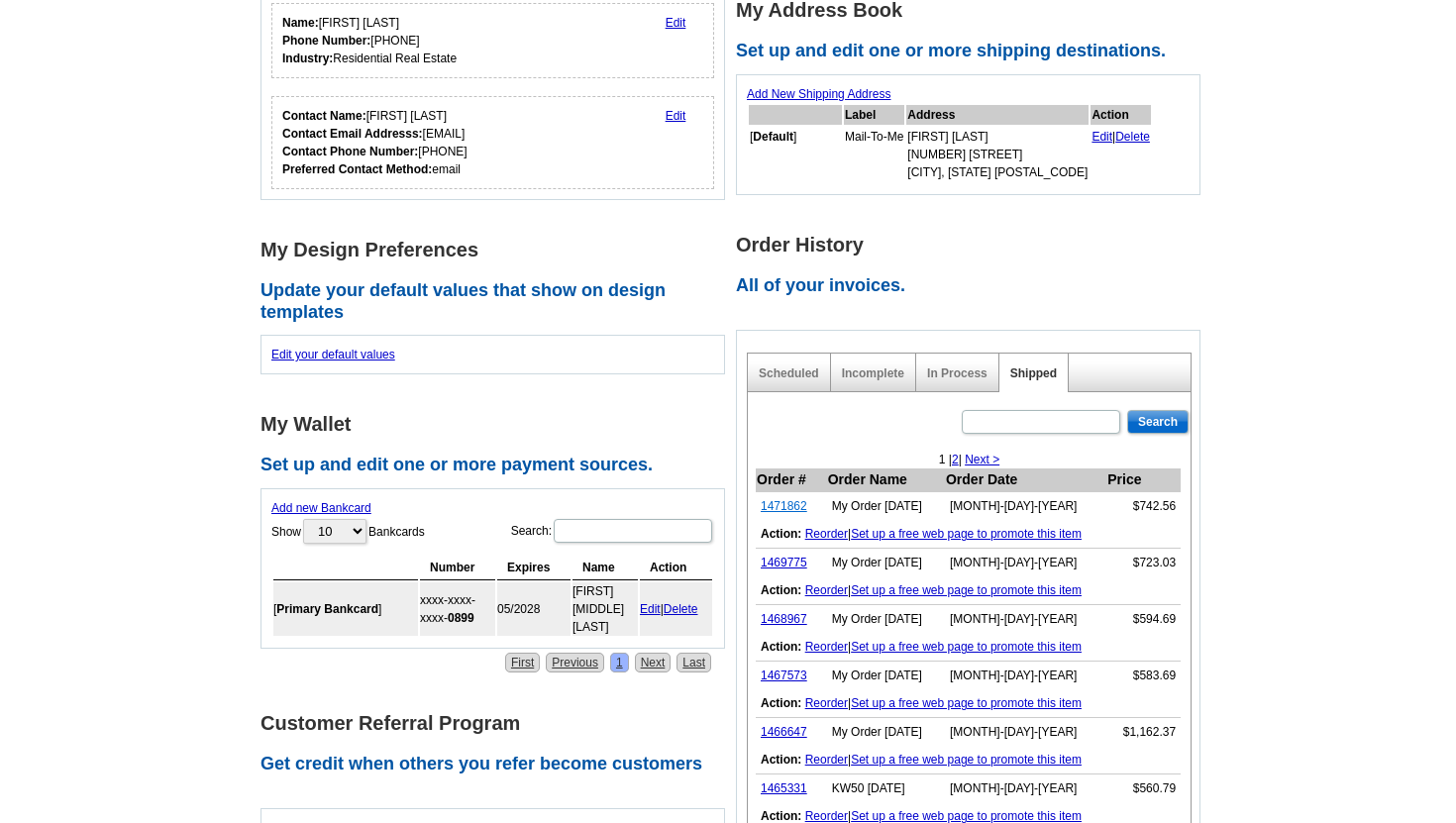 click on "1471862" at bounding box center [783, 506] 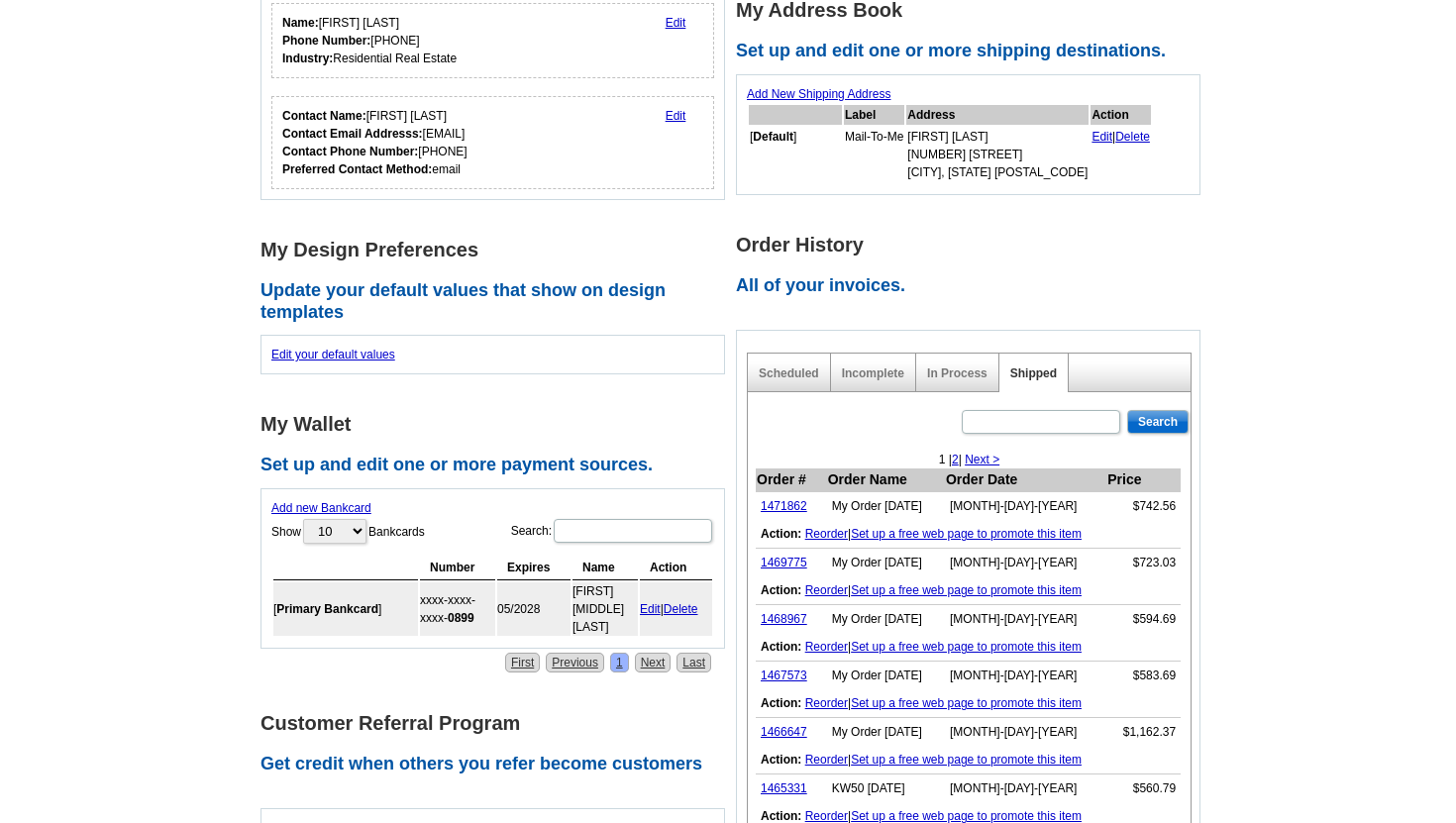 click on "Reorder" at bounding box center (826, 534) 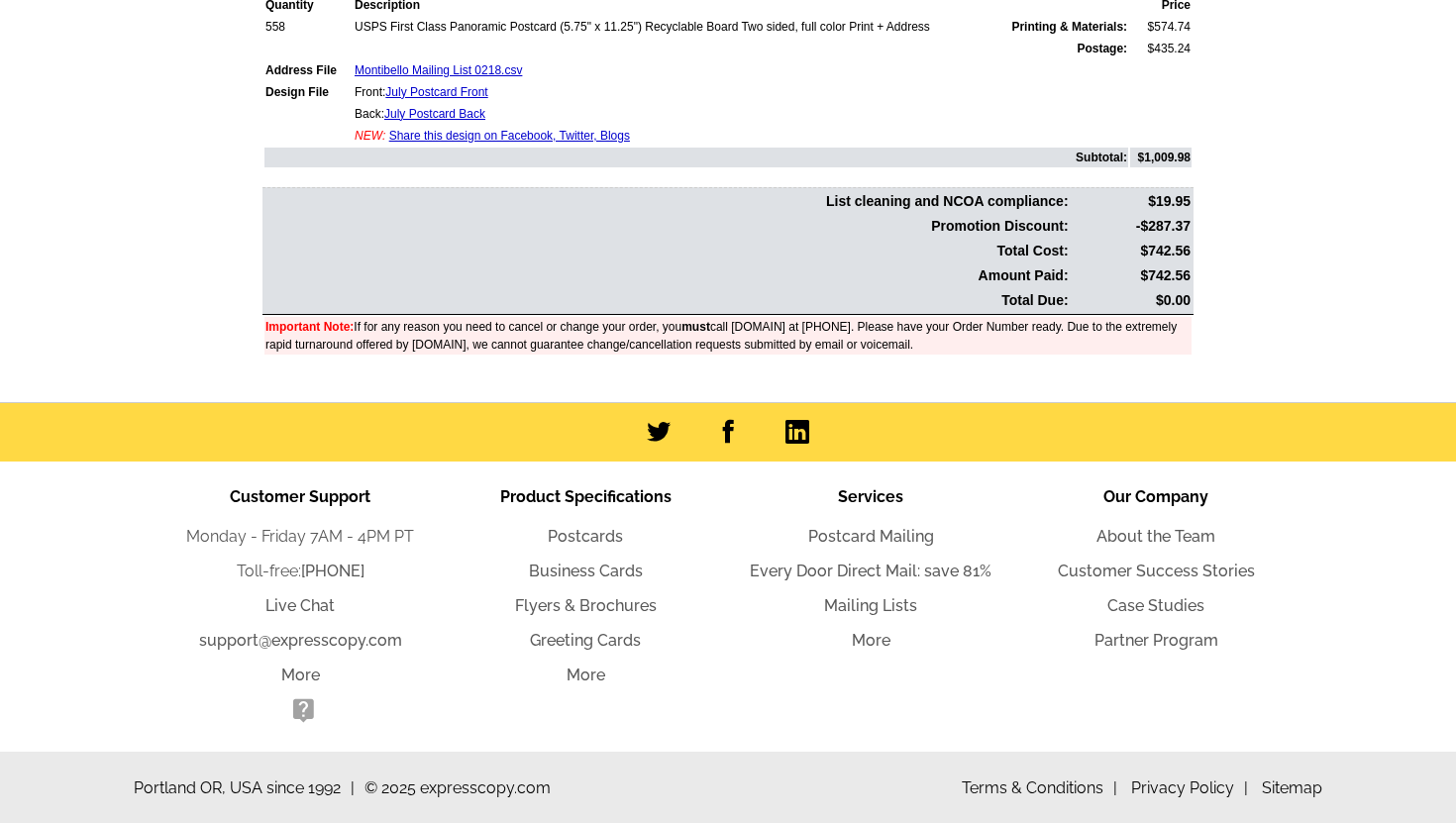 scroll, scrollTop: 0, scrollLeft: 0, axis: both 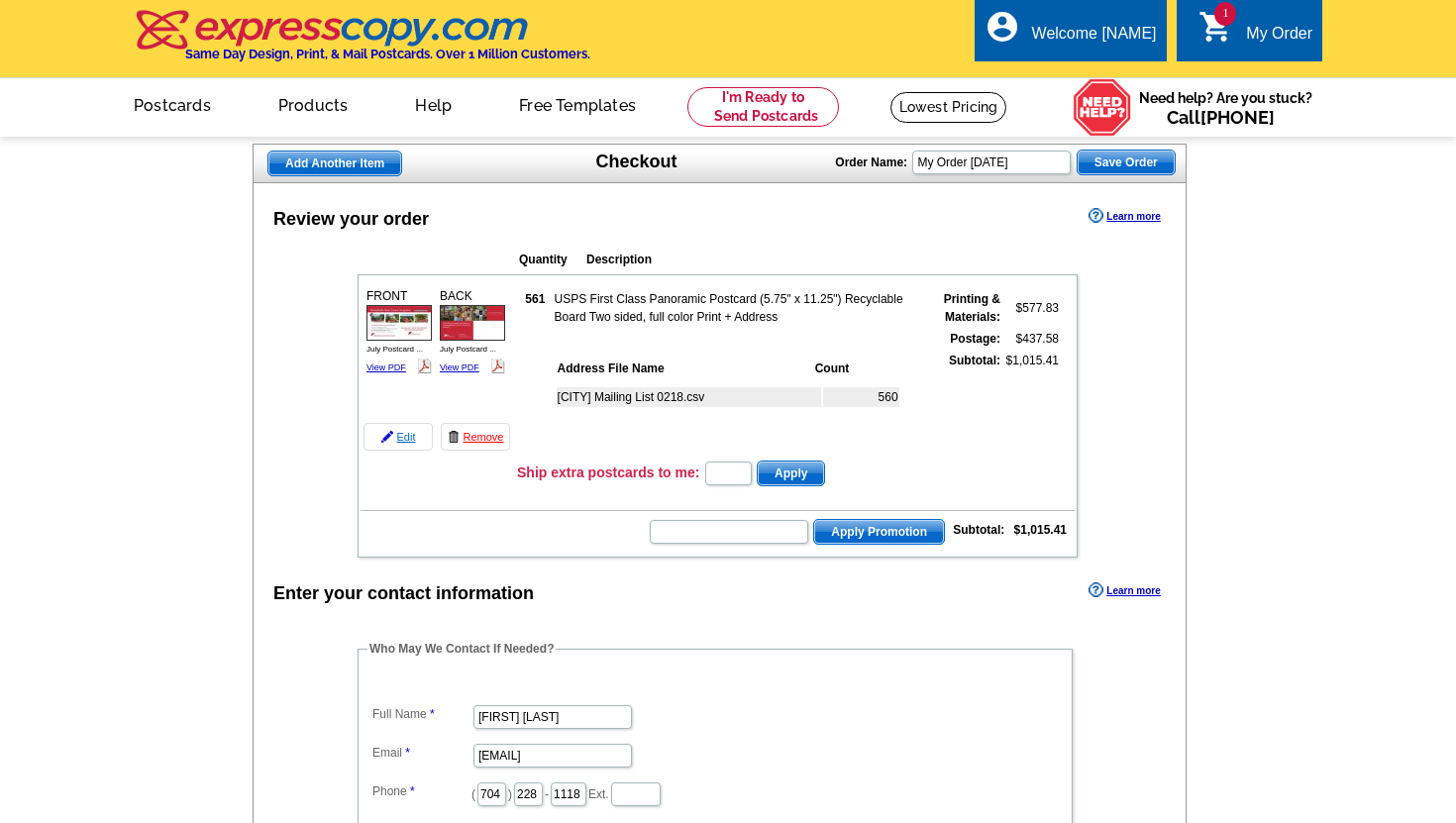 click on "Edit" at bounding box center [398, 437] 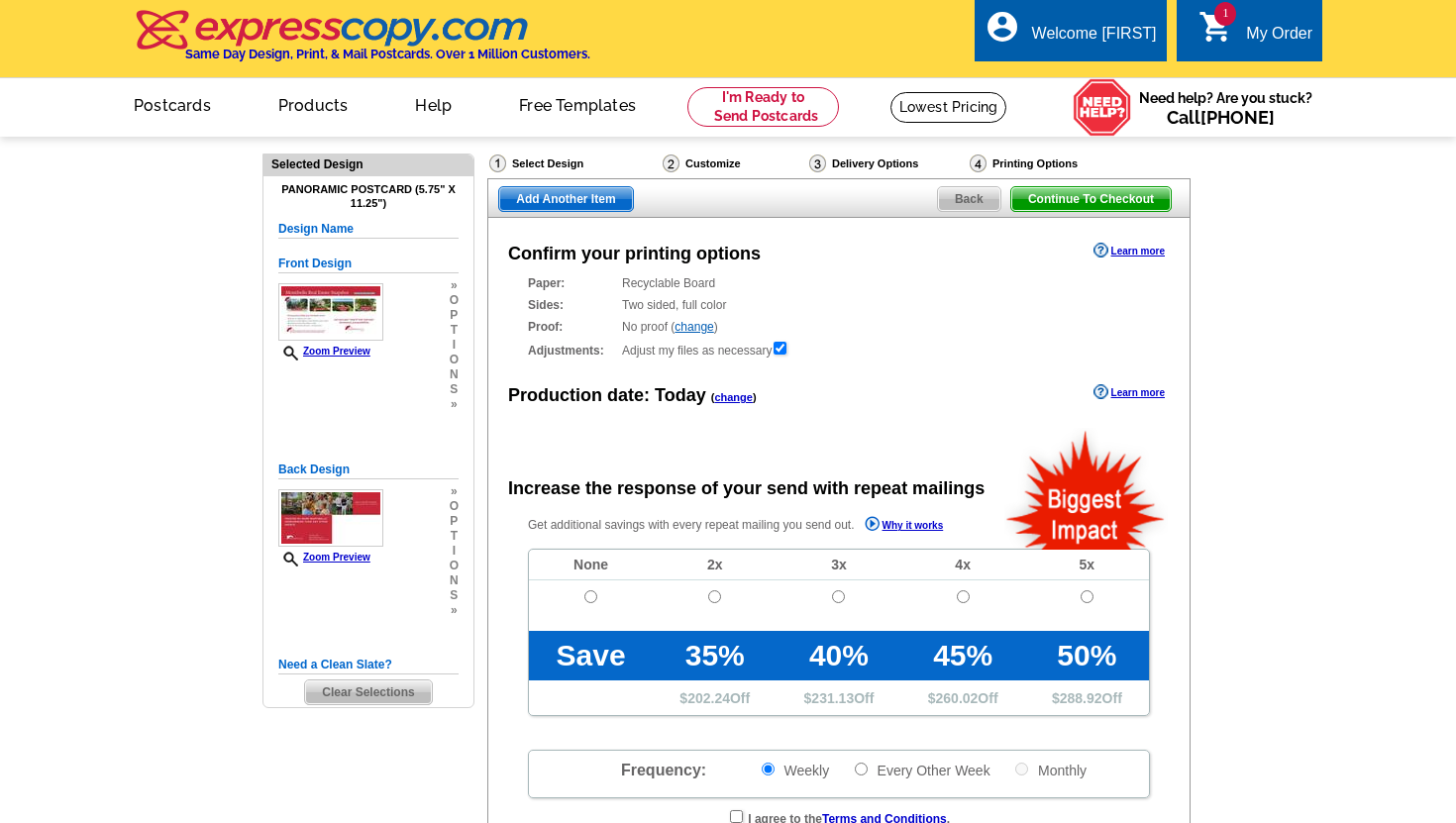 scroll, scrollTop: 0, scrollLeft: 0, axis: both 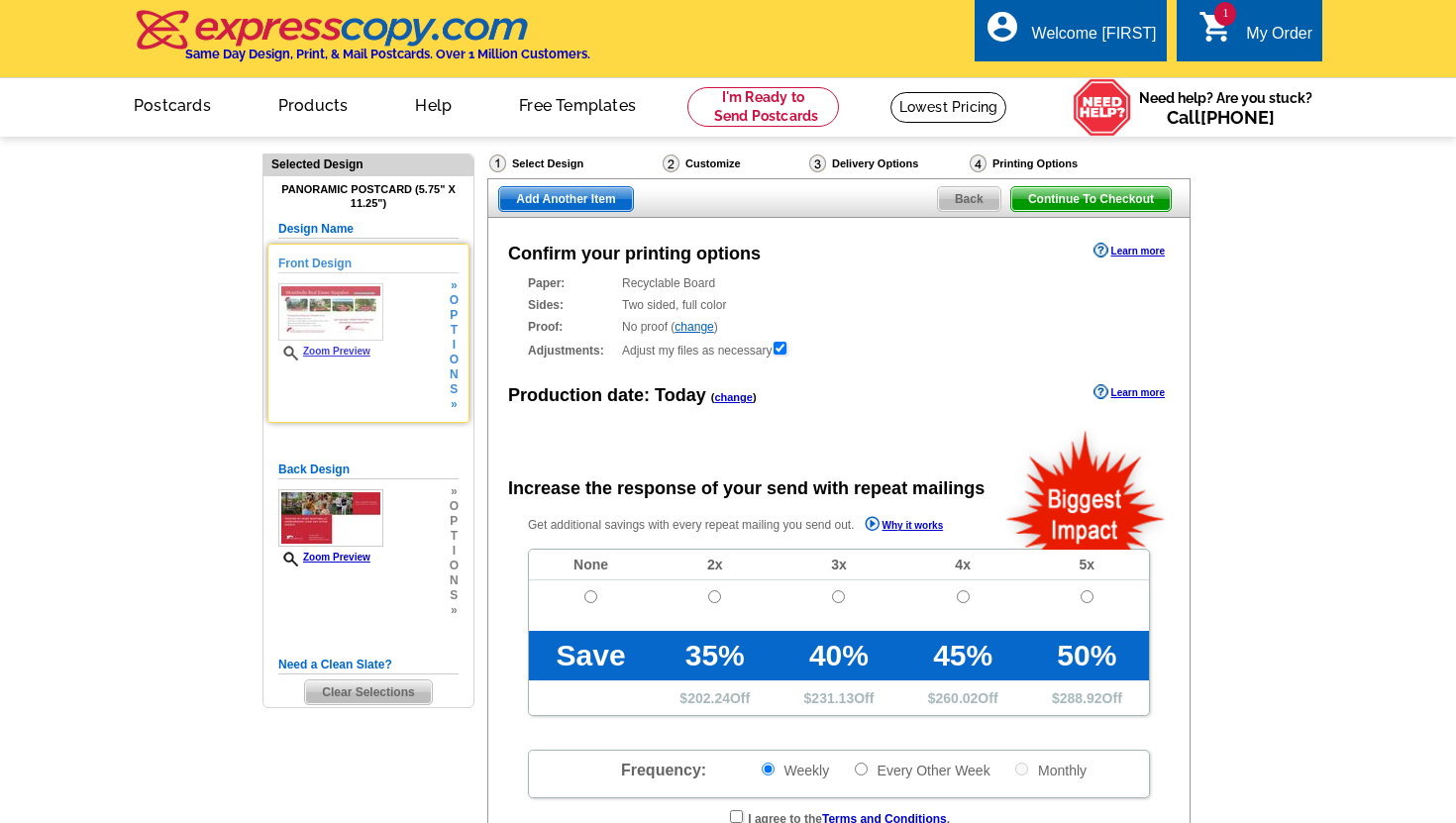 radio on "false" 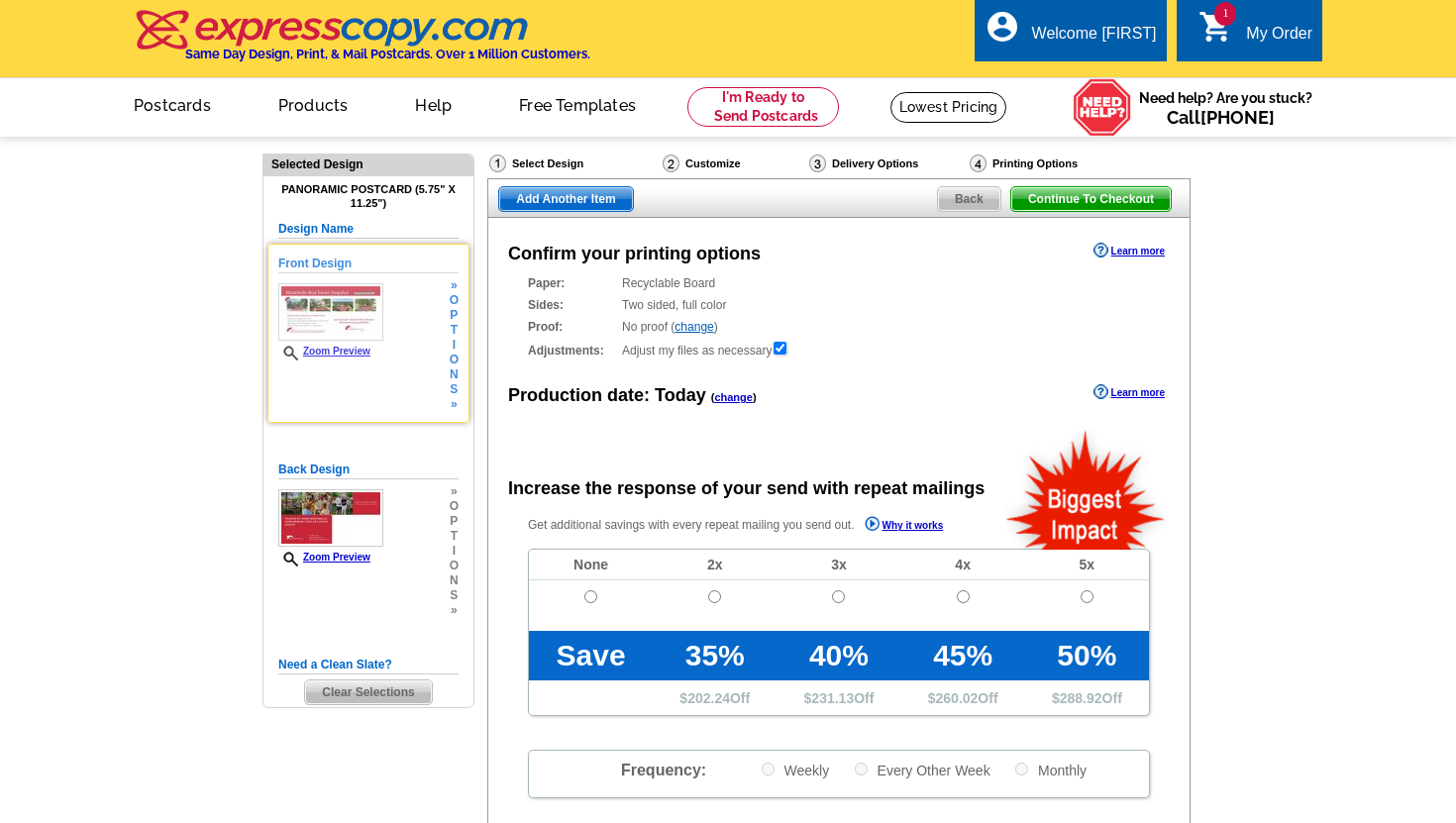 click at bounding box center [331, 312] 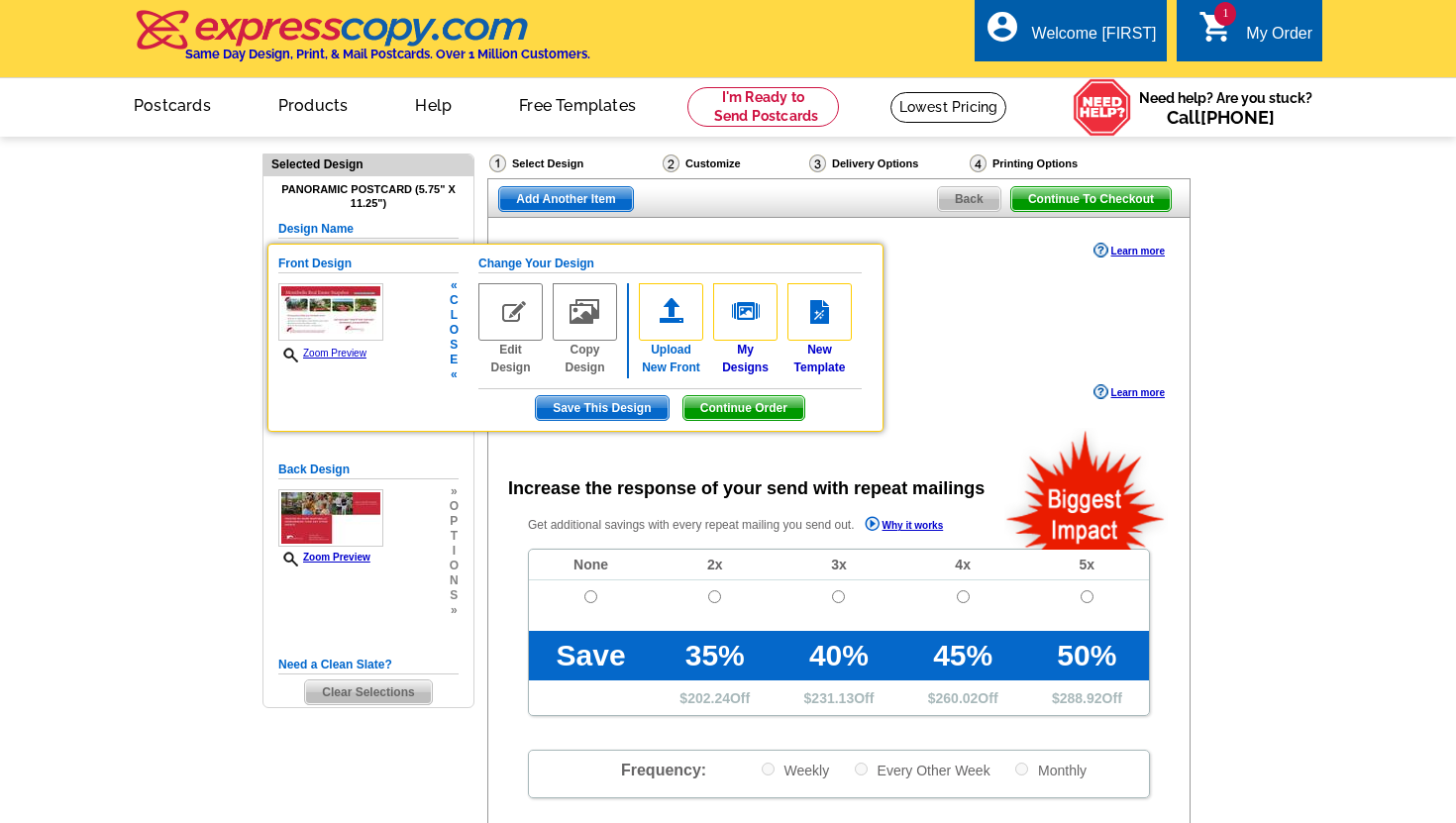 click at bounding box center (671, 312) 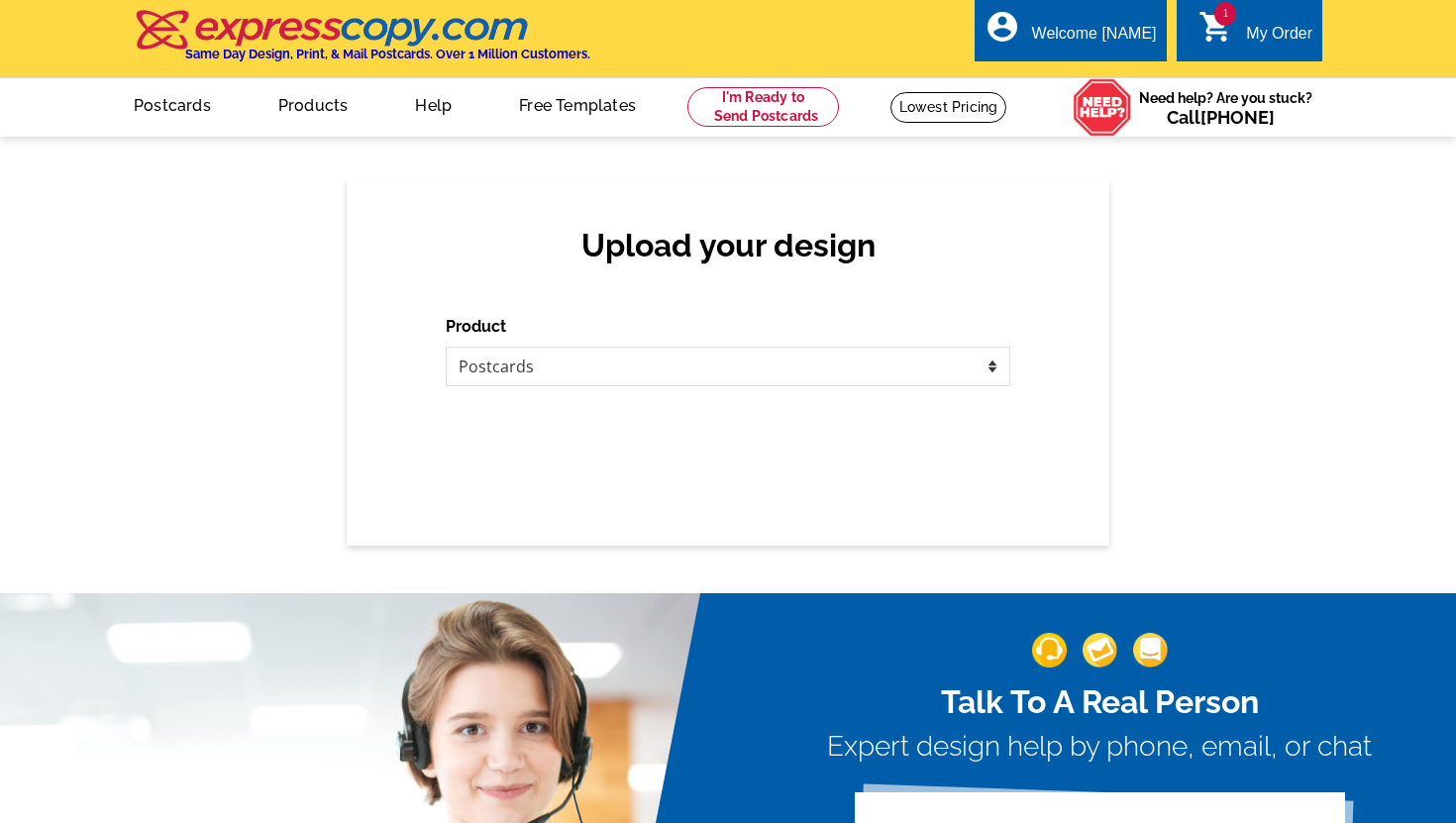 scroll, scrollTop: 0, scrollLeft: 0, axis: both 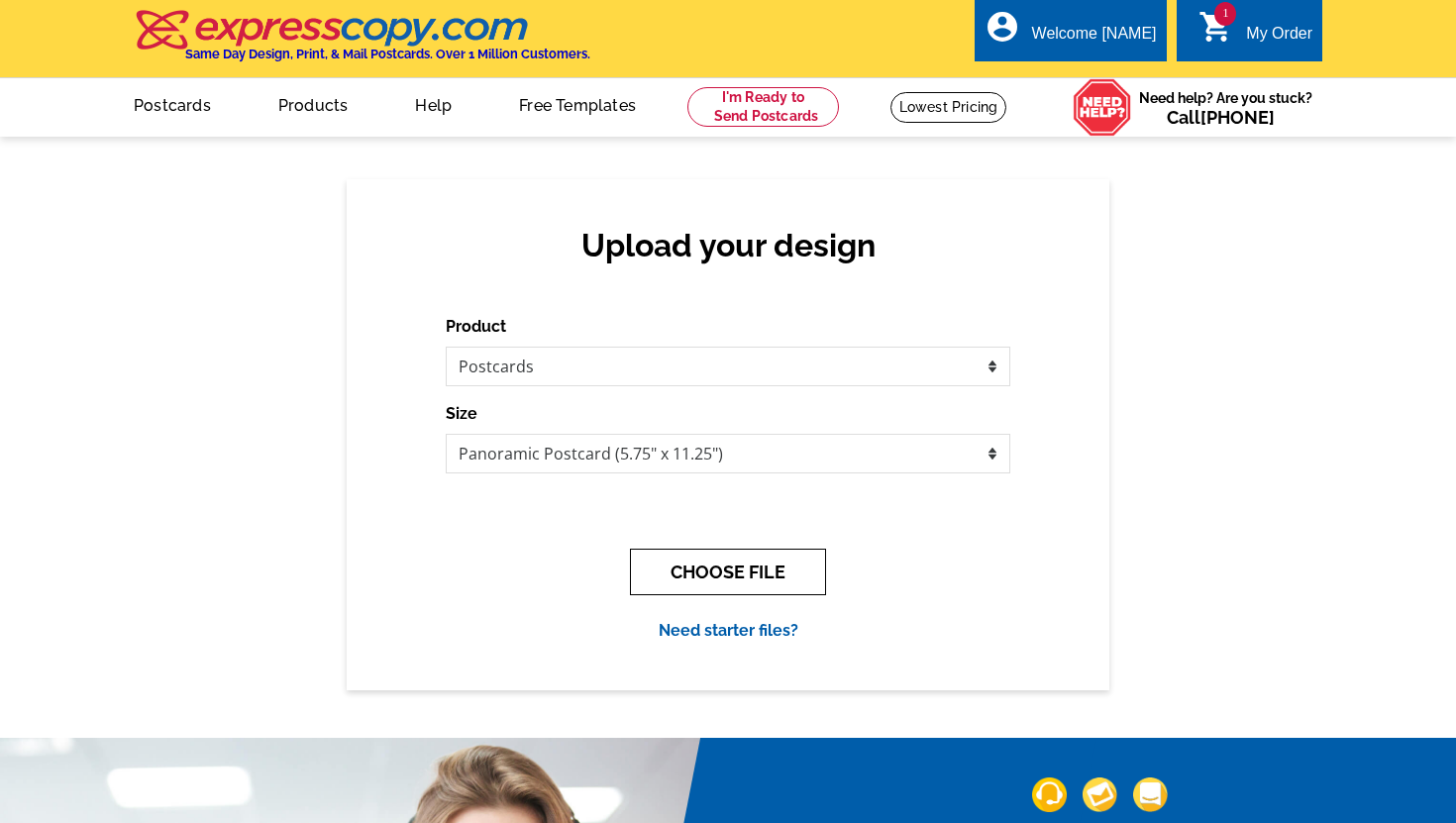 click on "CHOOSE FILE" at bounding box center [728, 571] 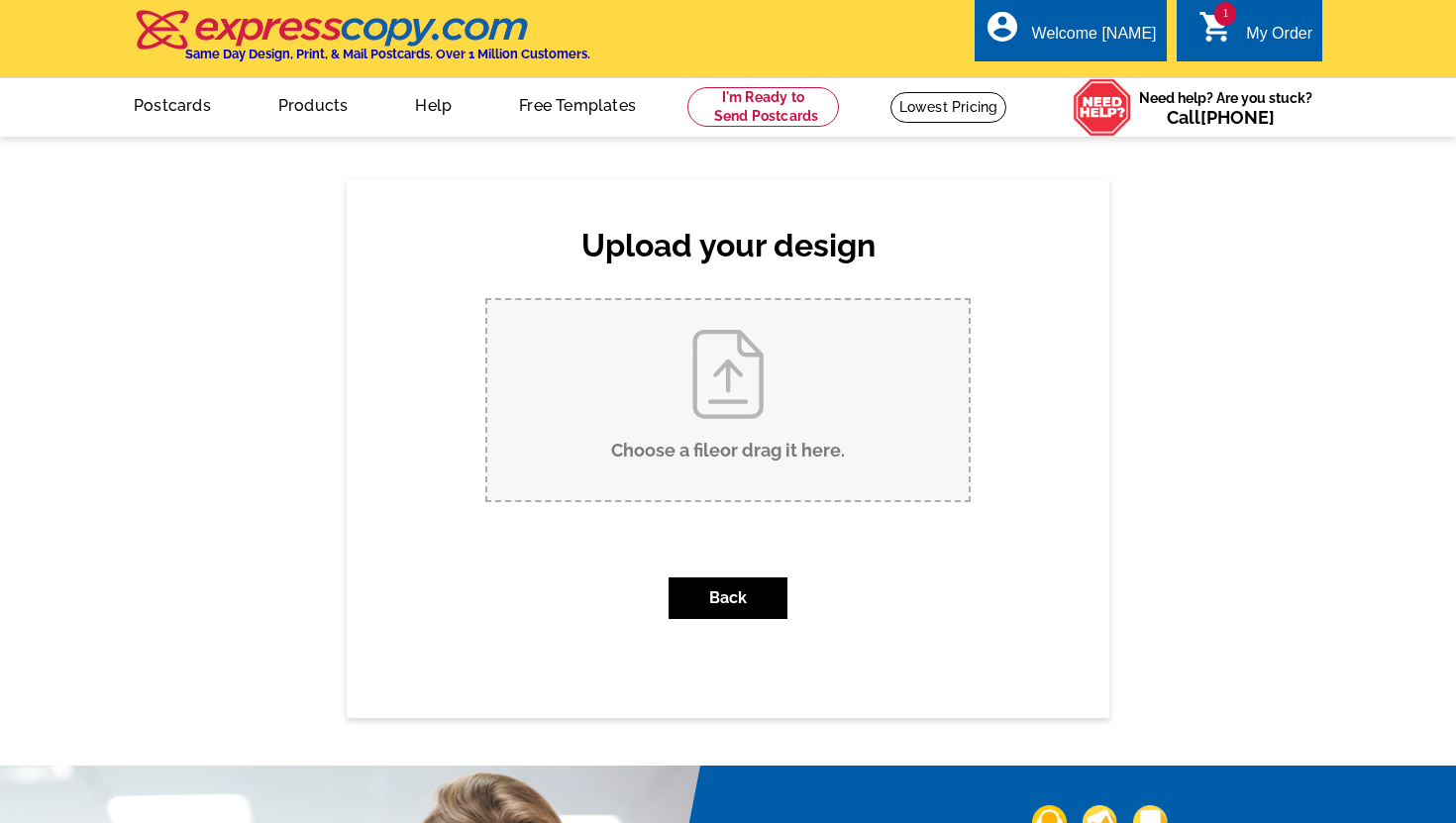 click on "Choose a file  or drag it here ." at bounding box center (728, 400) 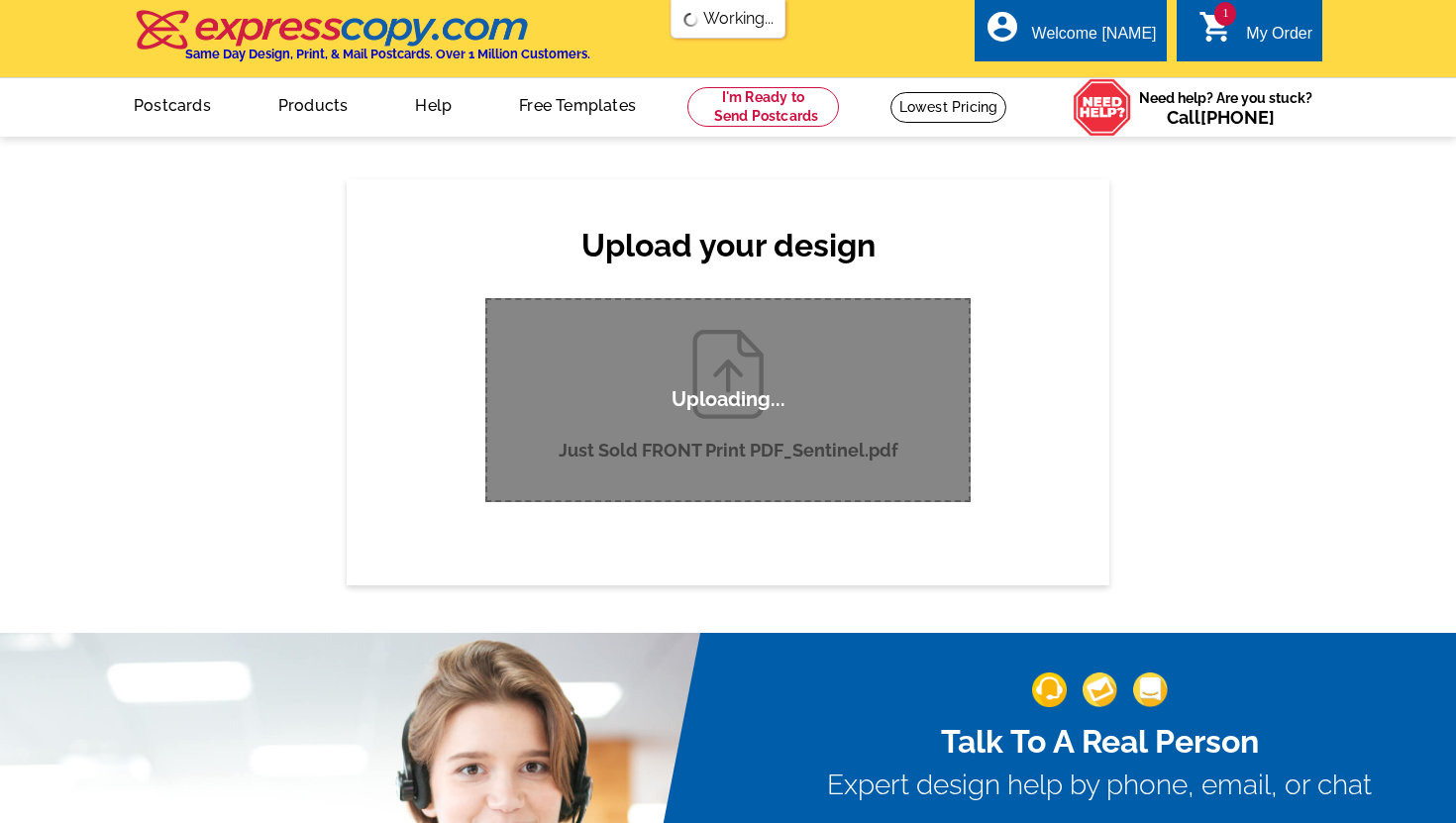 scroll, scrollTop: 0, scrollLeft: 0, axis: both 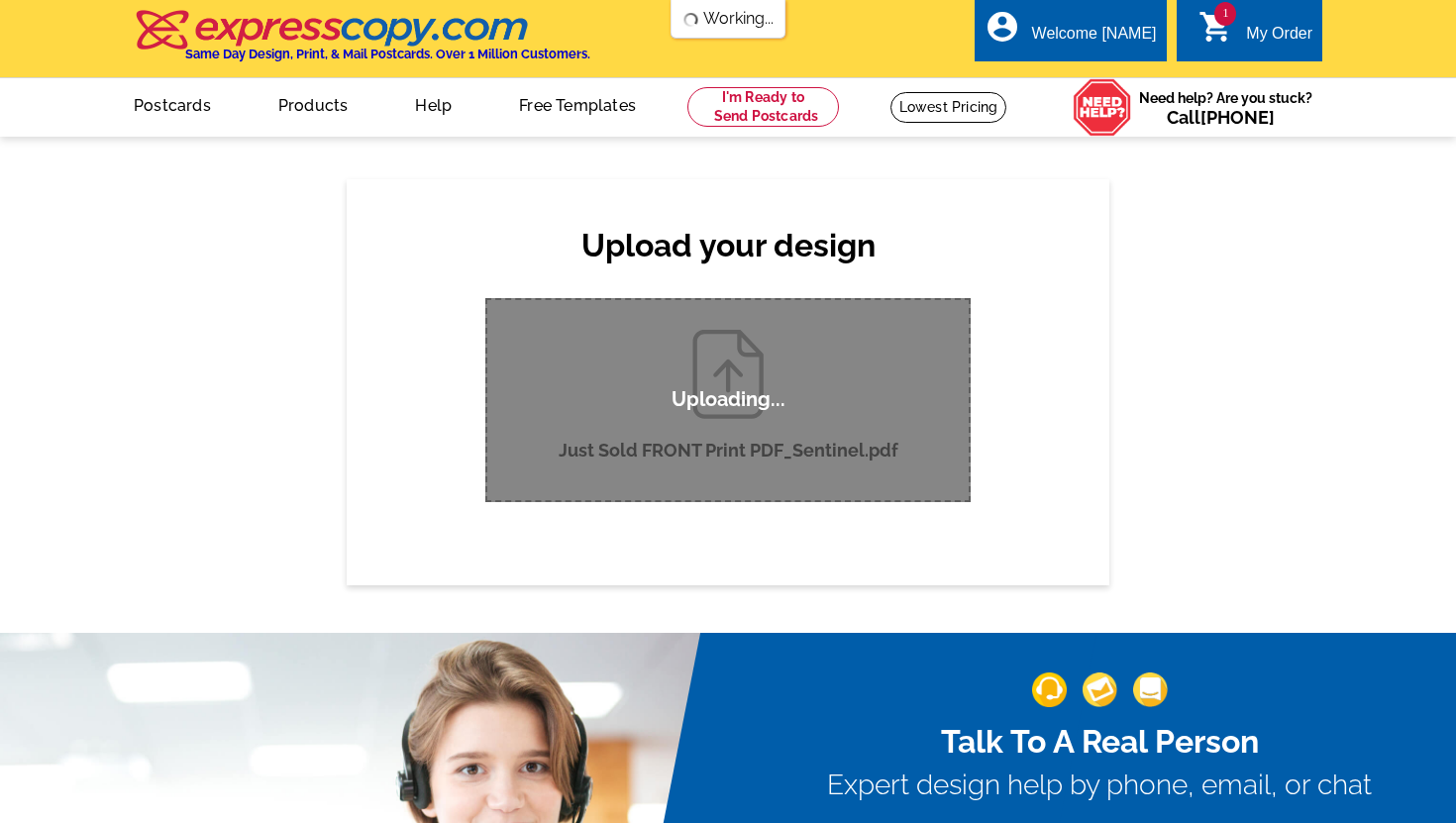 type 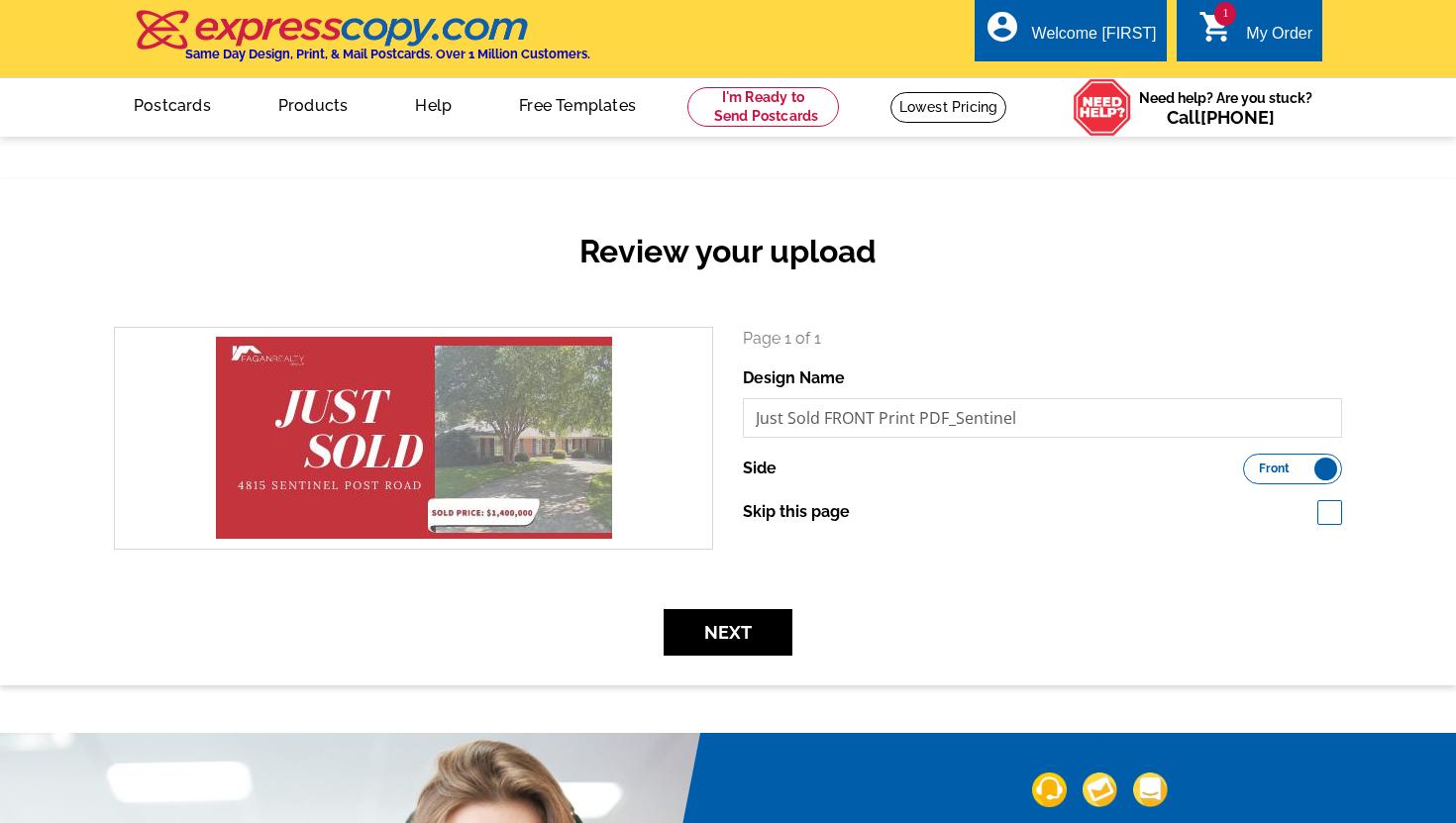 scroll, scrollTop: 0, scrollLeft: 0, axis: both 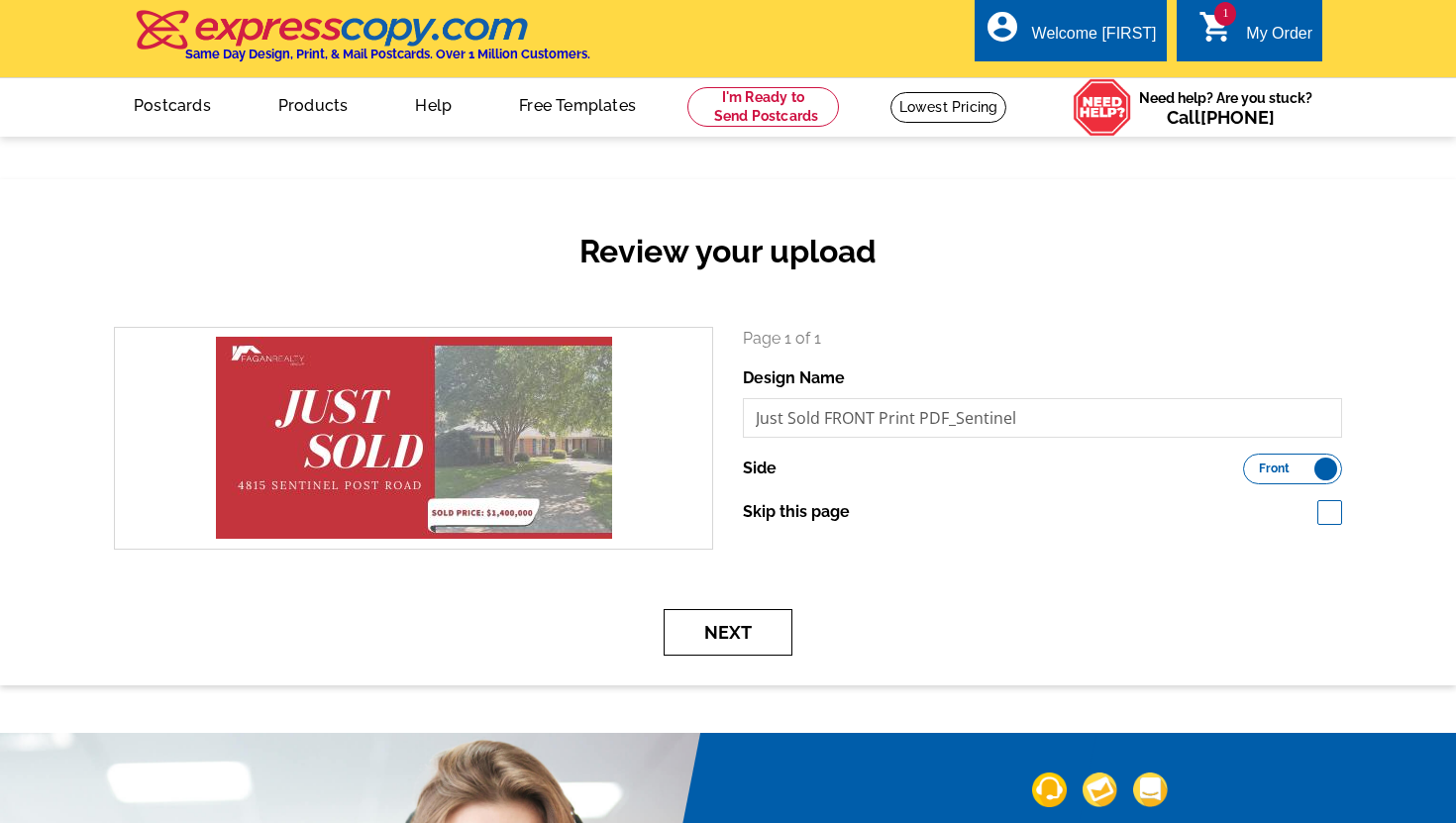click on "Next" at bounding box center [728, 632] 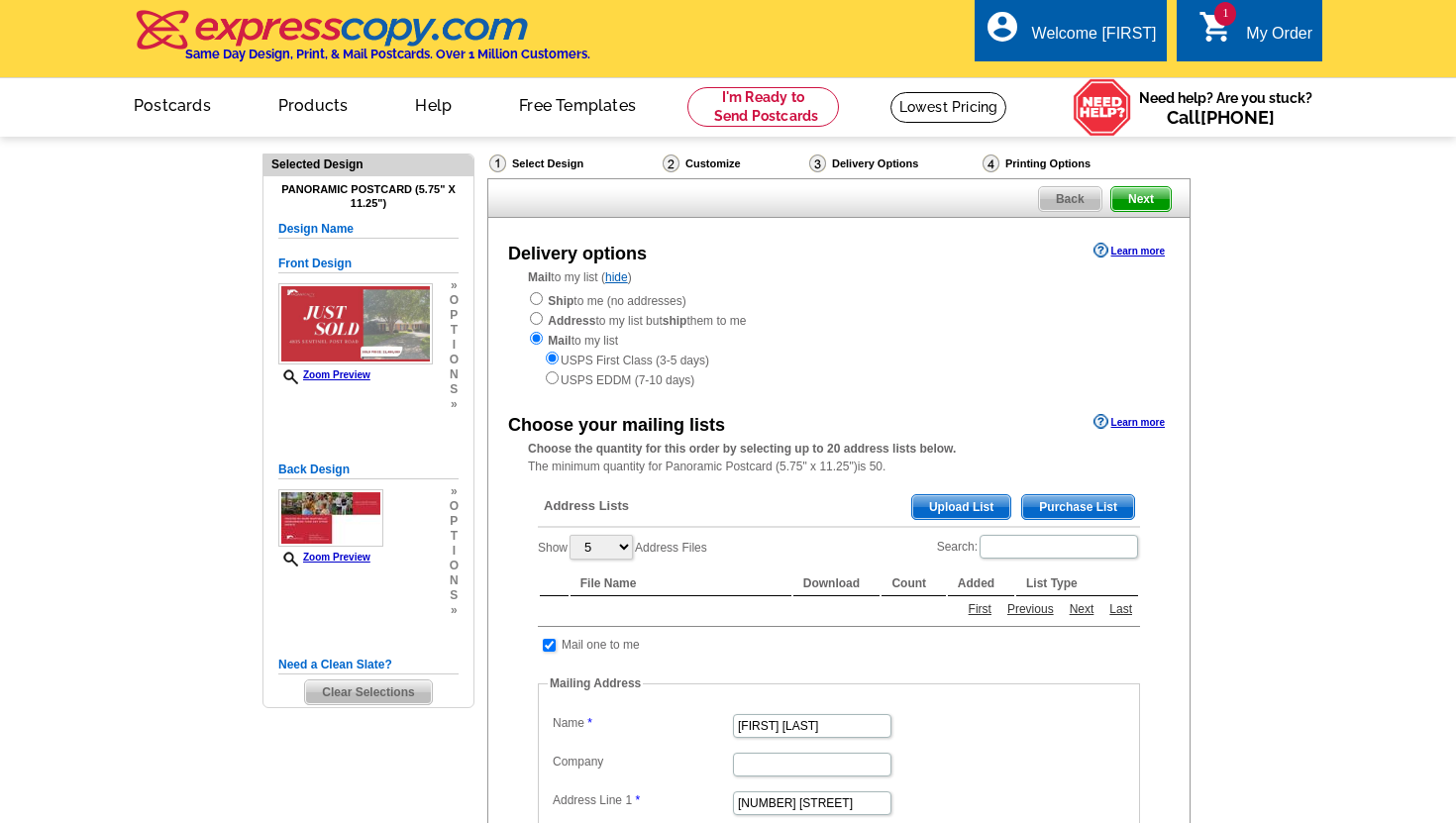 scroll, scrollTop: 0, scrollLeft: 0, axis: both 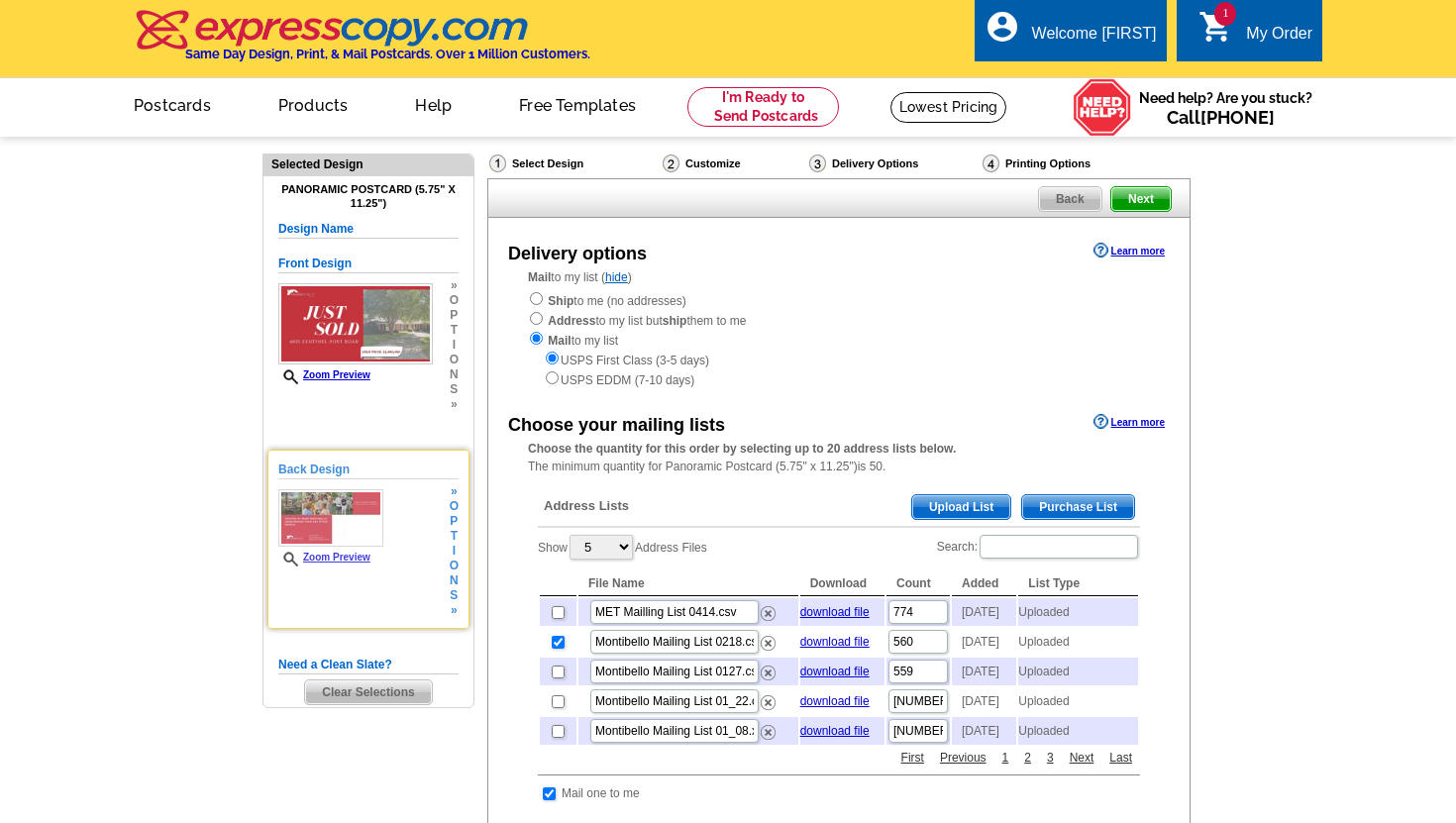 click at bounding box center [331, 518] 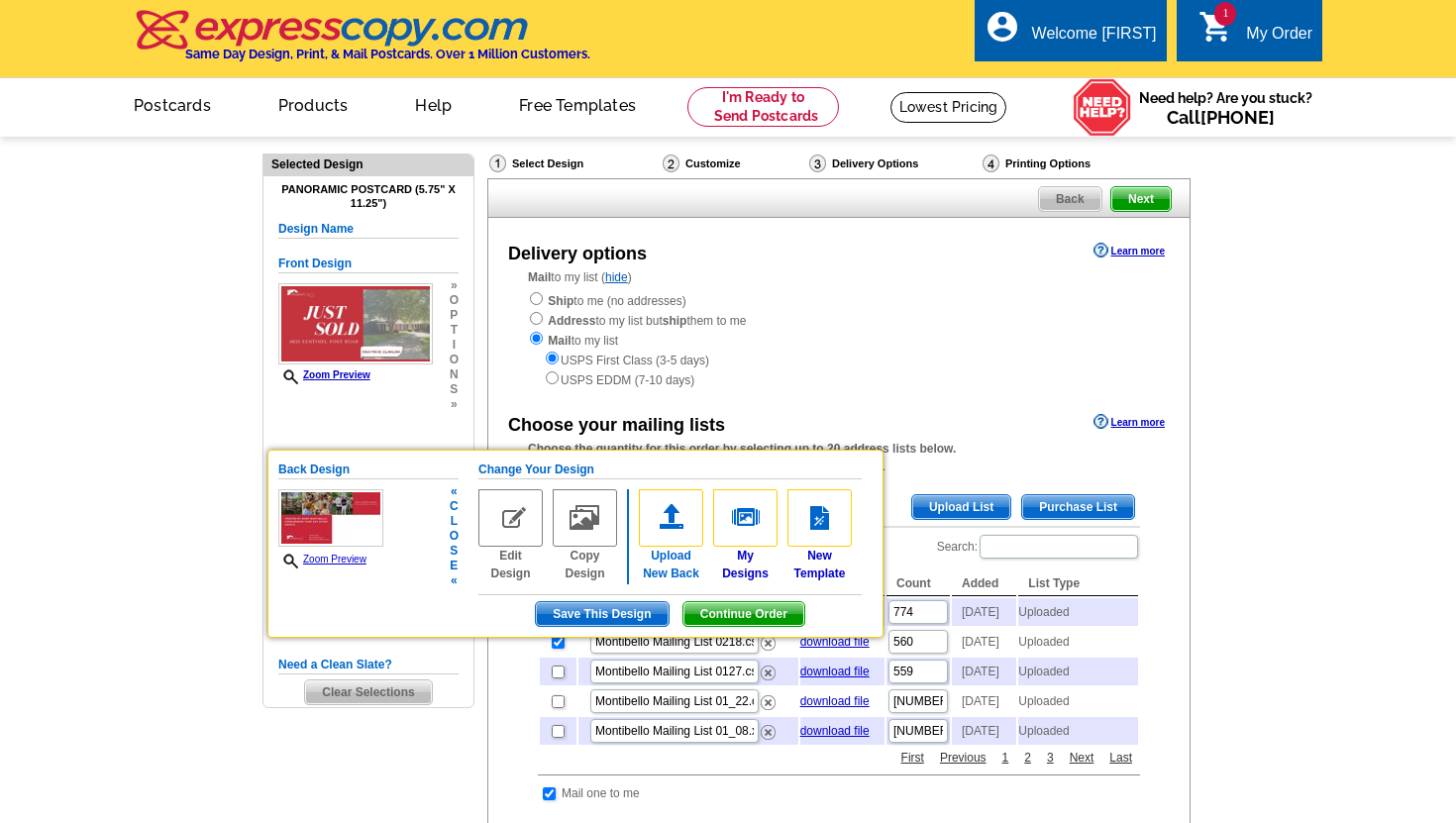 click at bounding box center [671, 518] 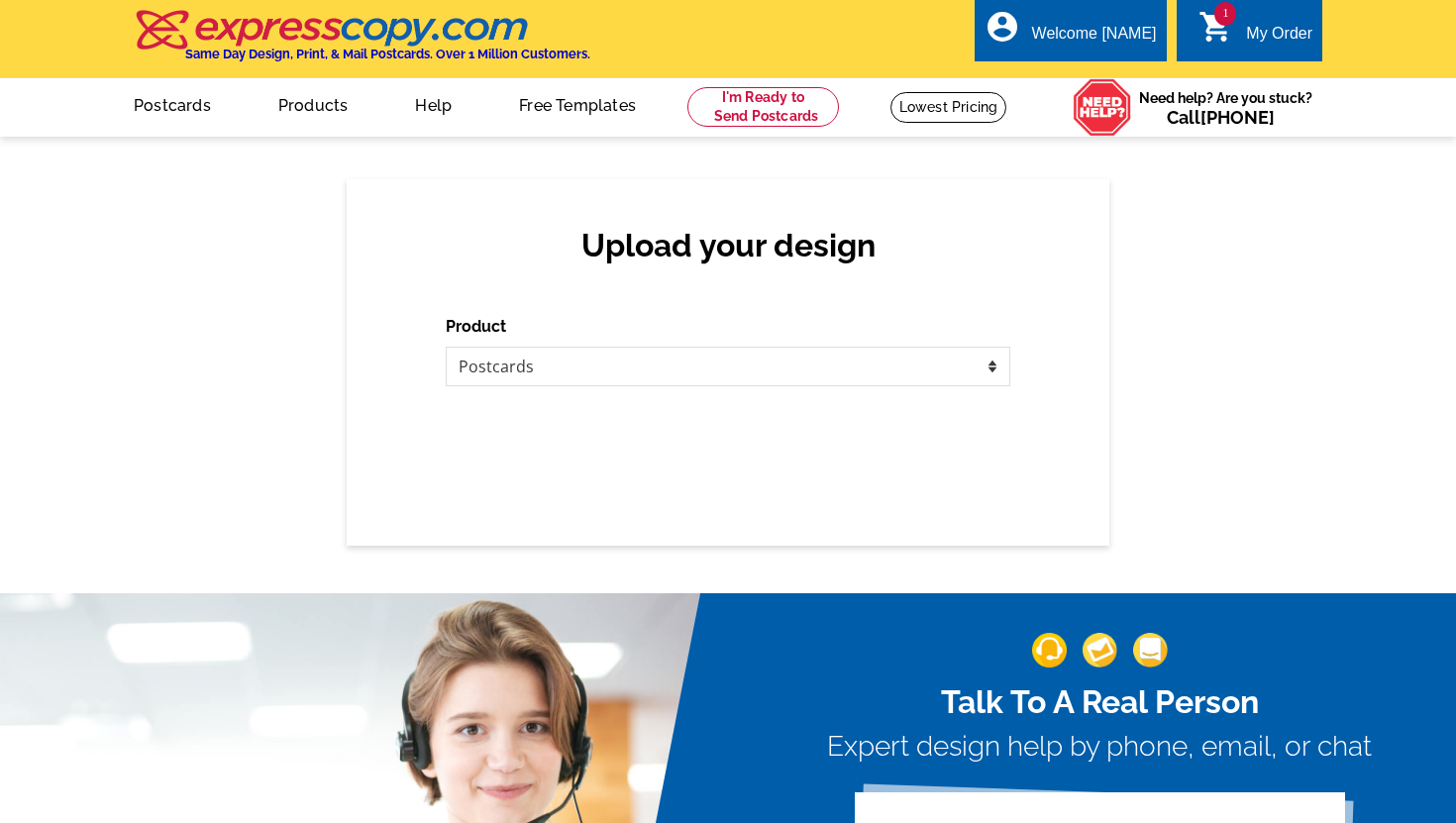 scroll, scrollTop: 0, scrollLeft: 0, axis: both 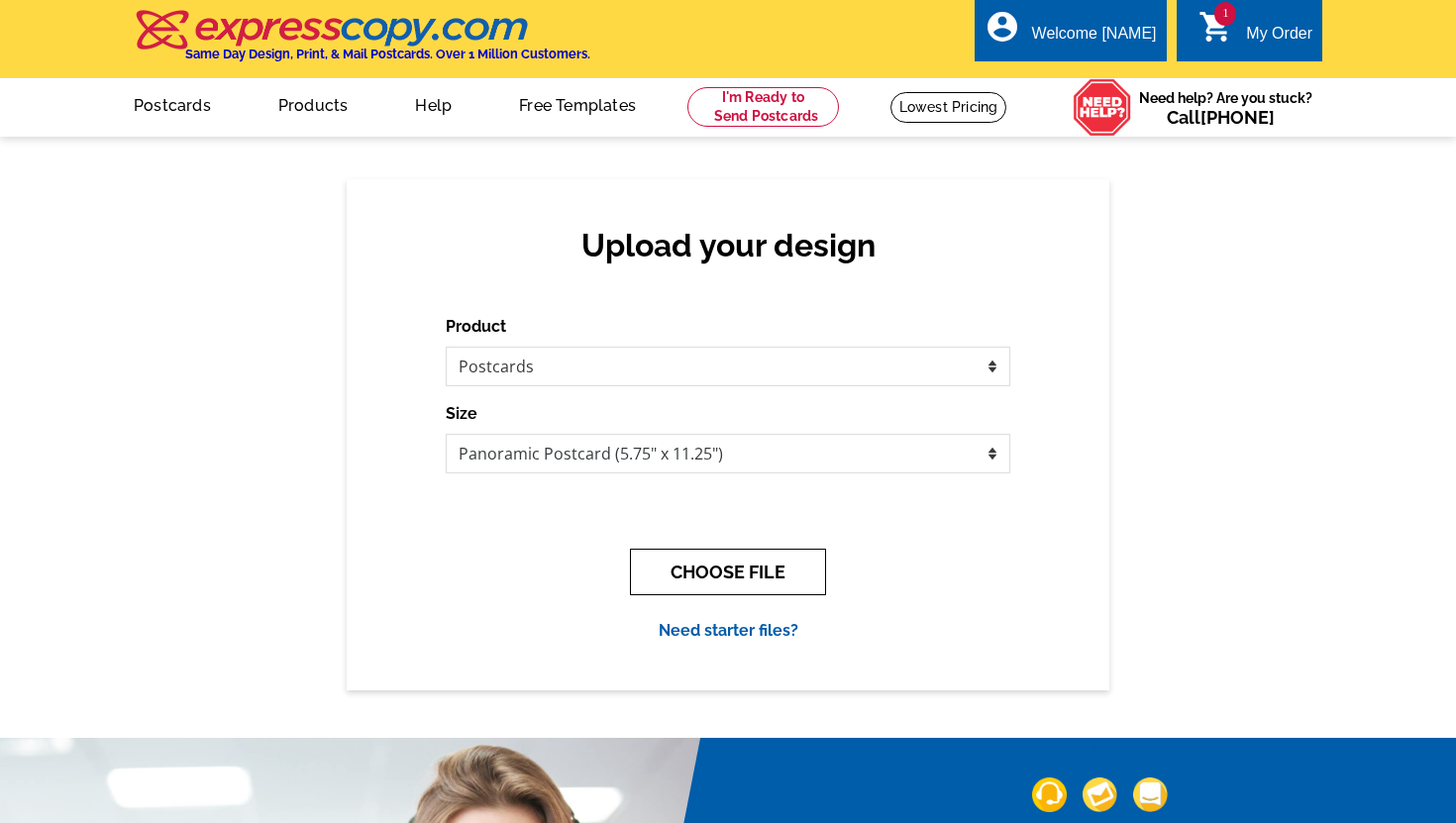 click on "CHOOSE FILE" at bounding box center [728, 571] 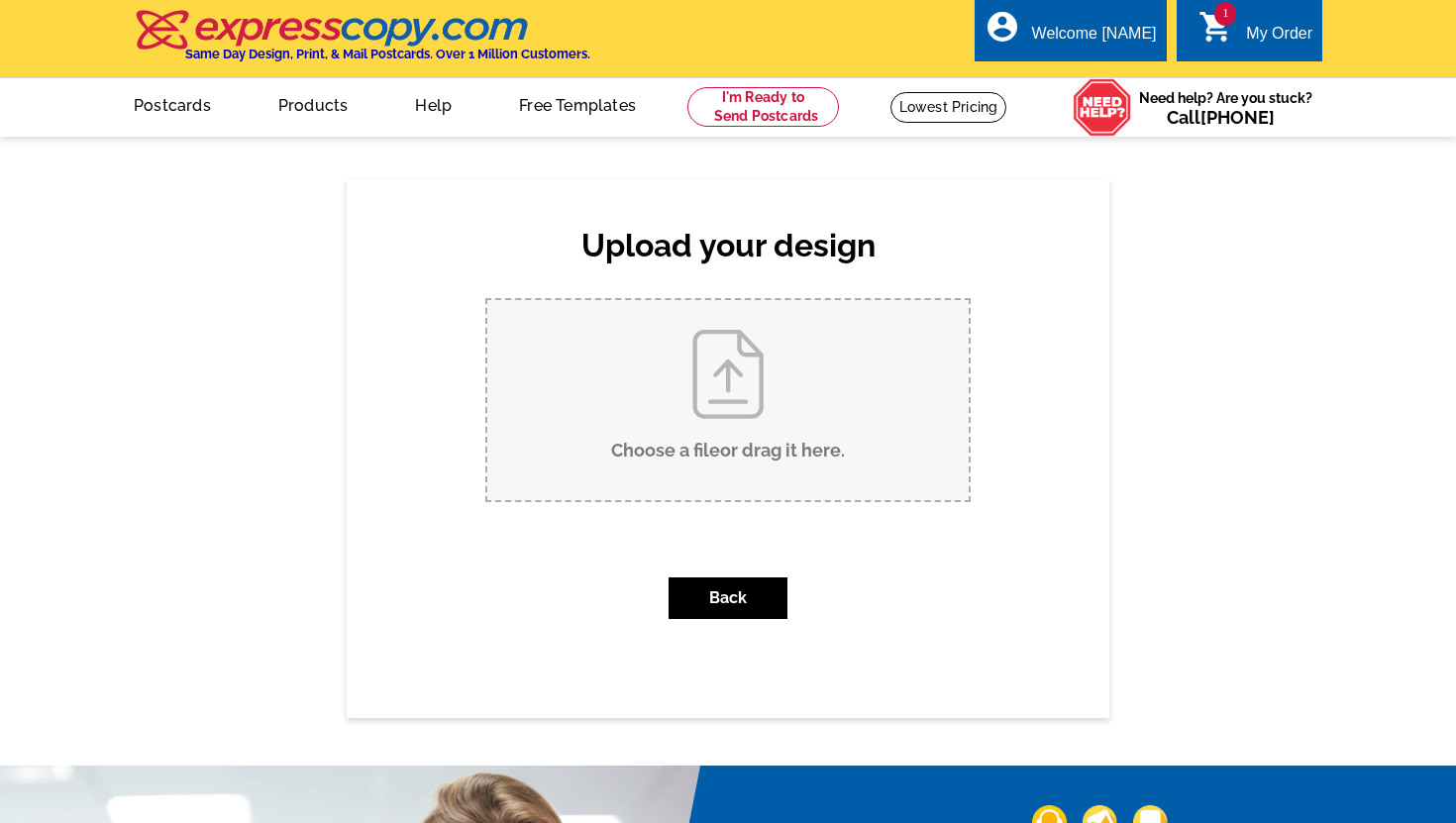 click on "Choose a file  or drag it here ." at bounding box center (728, 400) 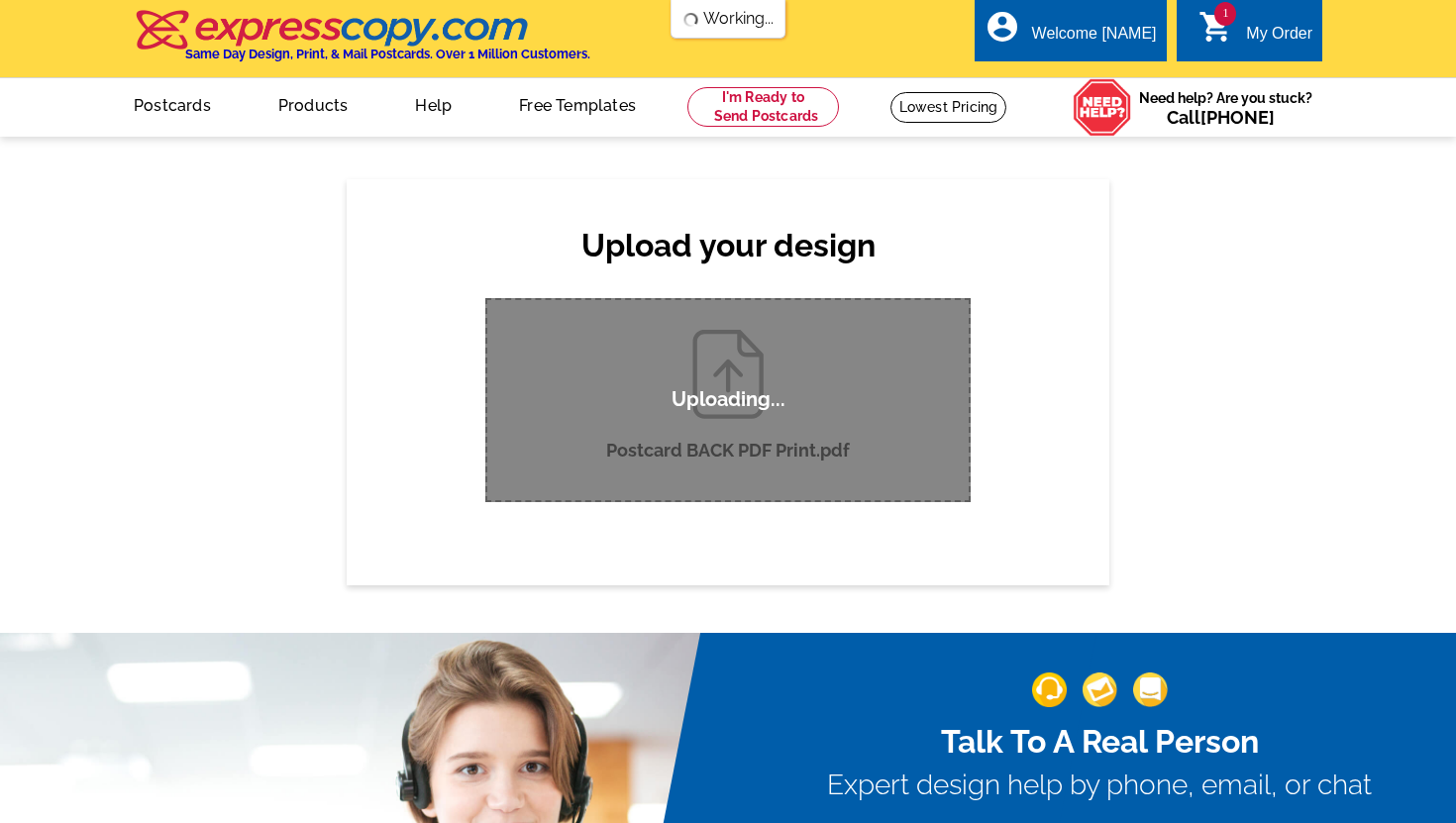 scroll, scrollTop: 0, scrollLeft: 0, axis: both 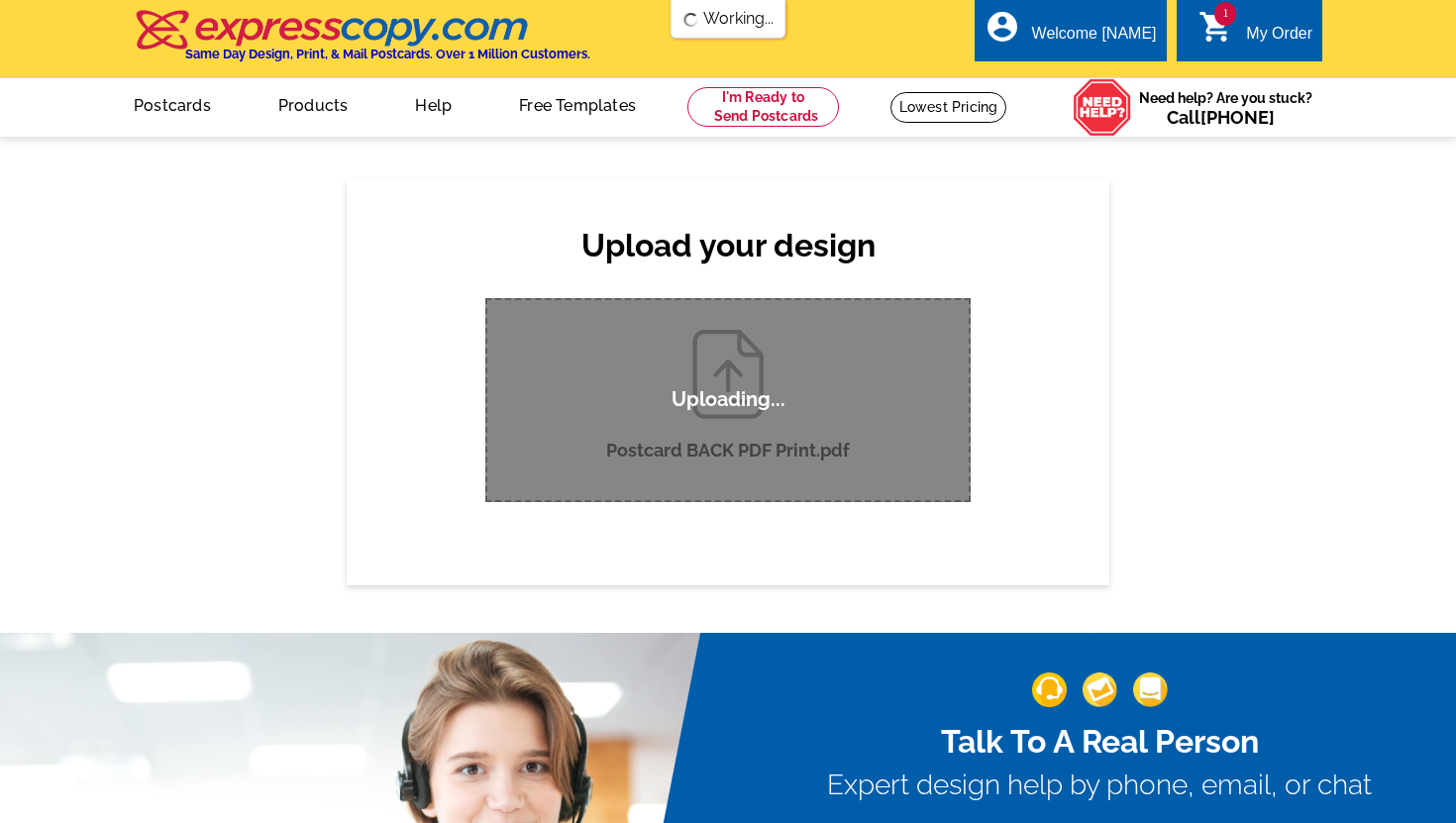 type 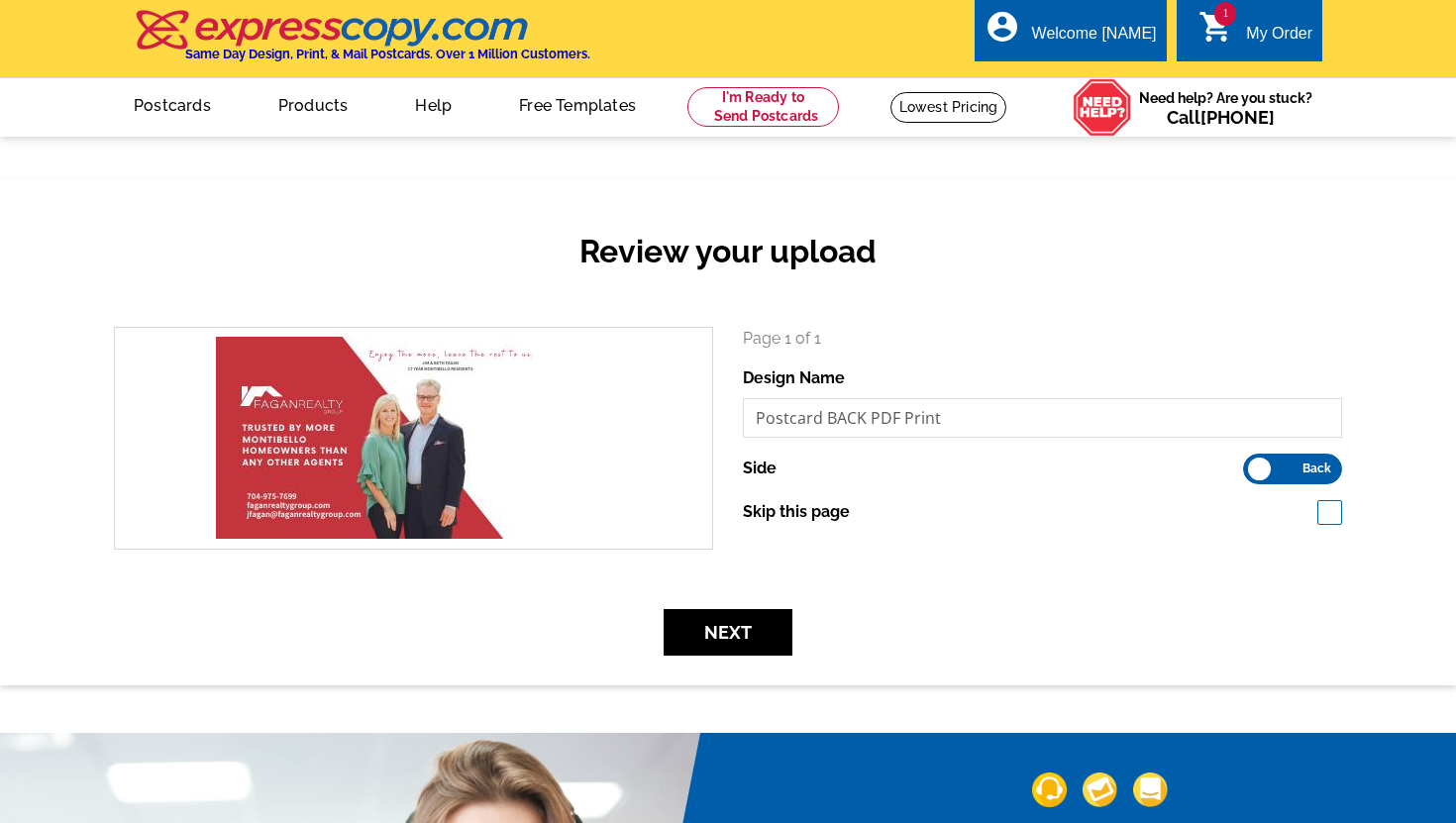 scroll, scrollTop: 0, scrollLeft: 0, axis: both 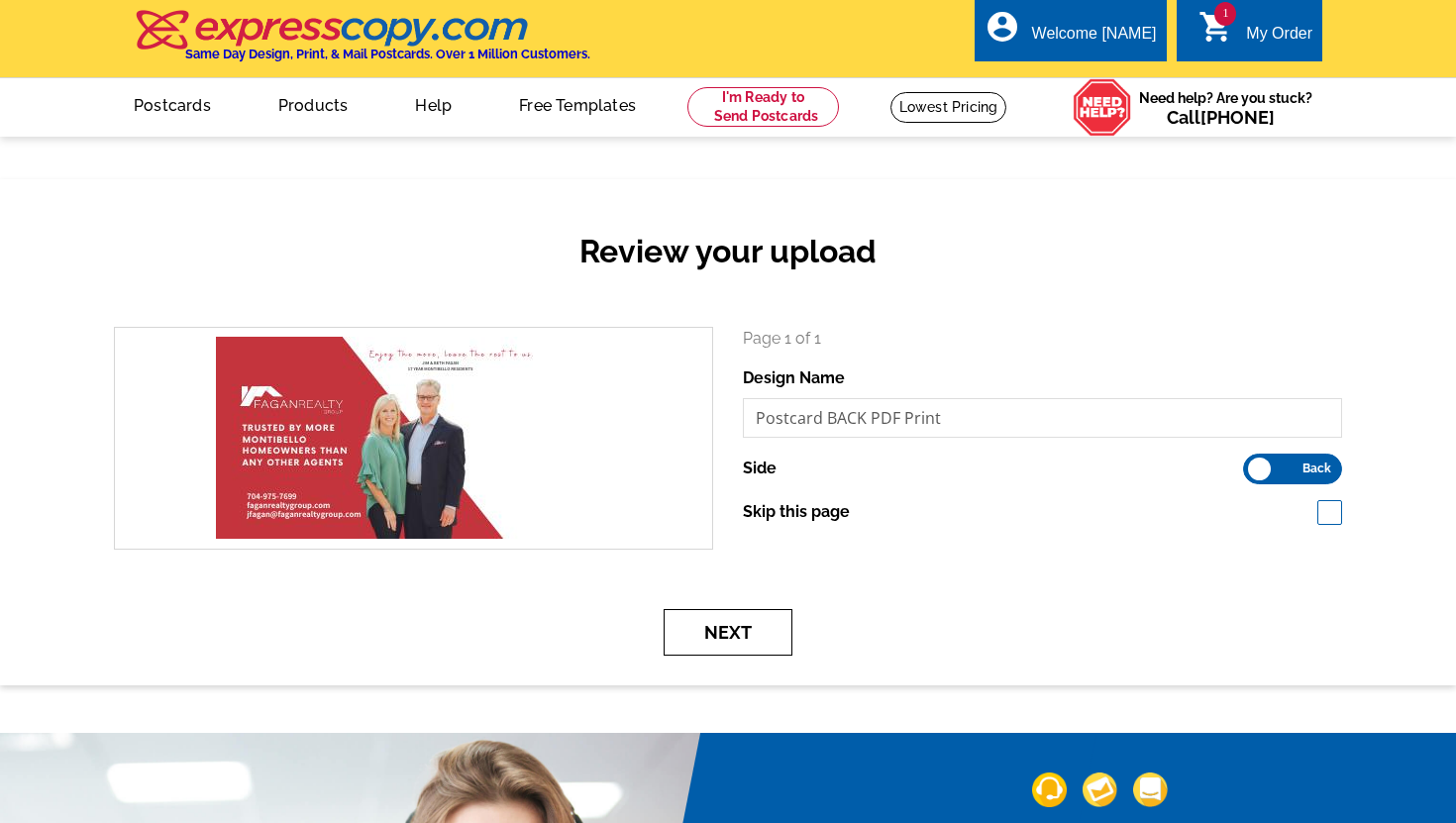 click on "Next" at bounding box center [728, 632] 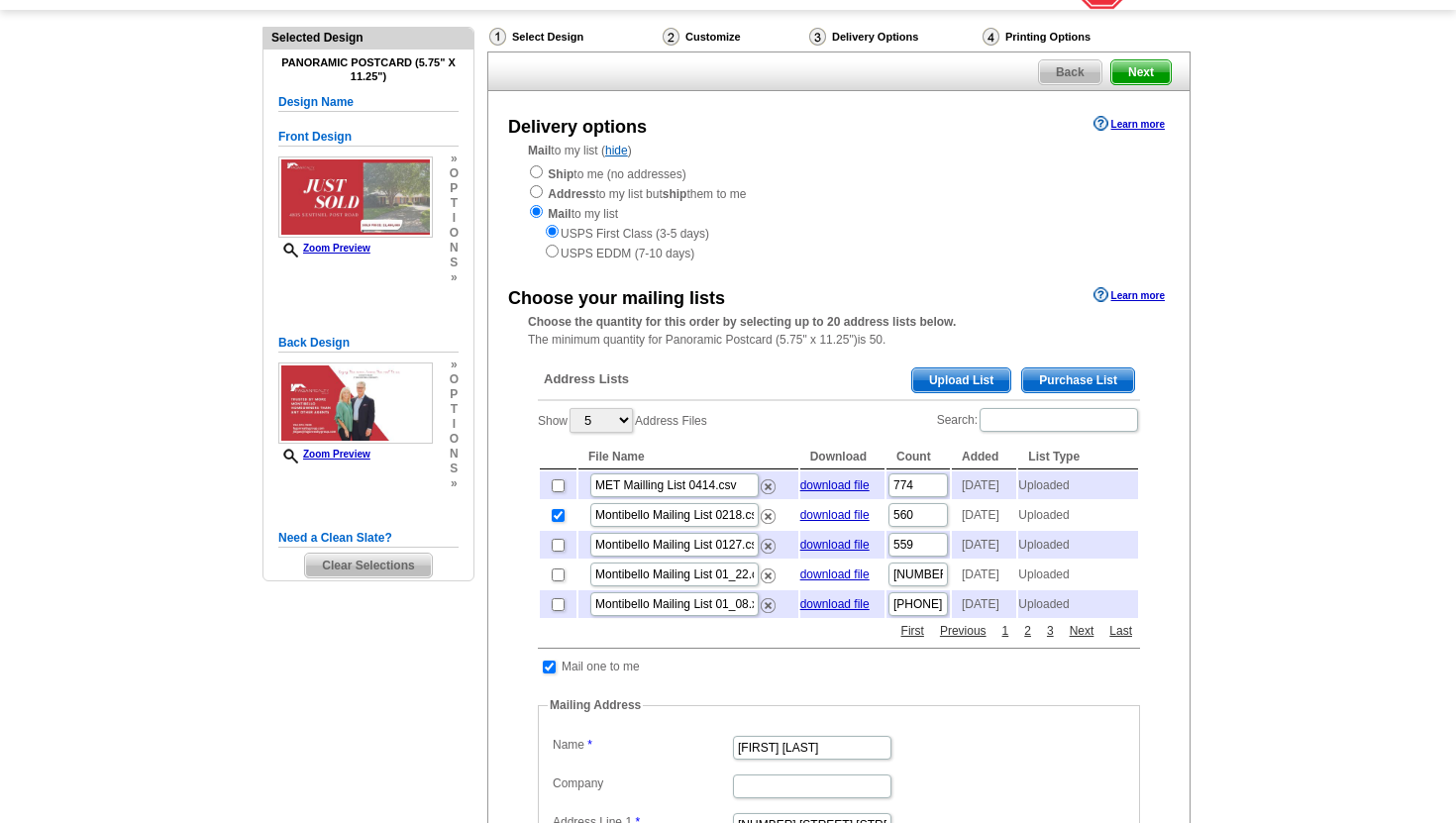 scroll, scrollTop: 176, scrollLeft: 0, axis: vertical 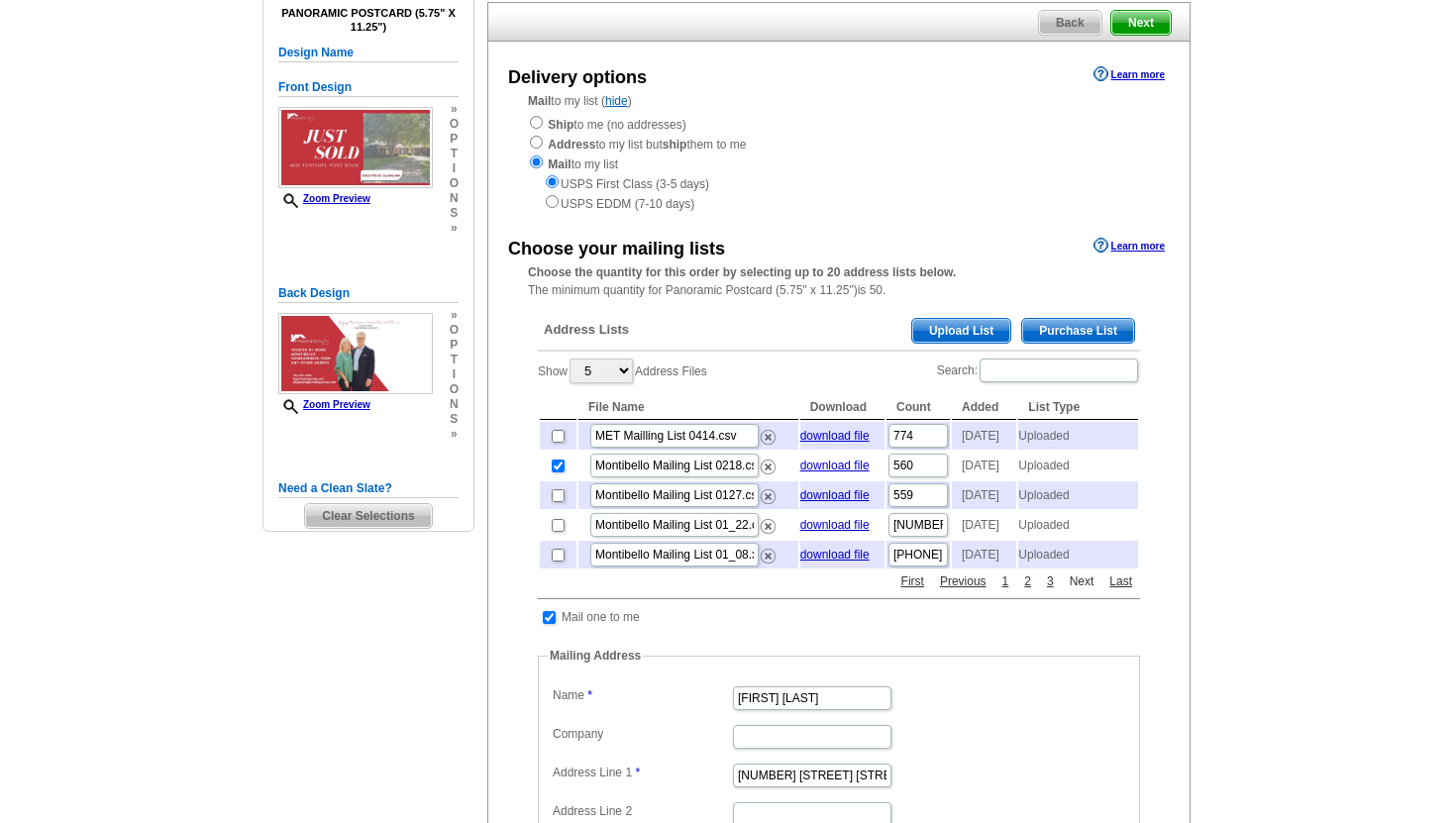 click on "Next" at bounding box center [1082, 581] 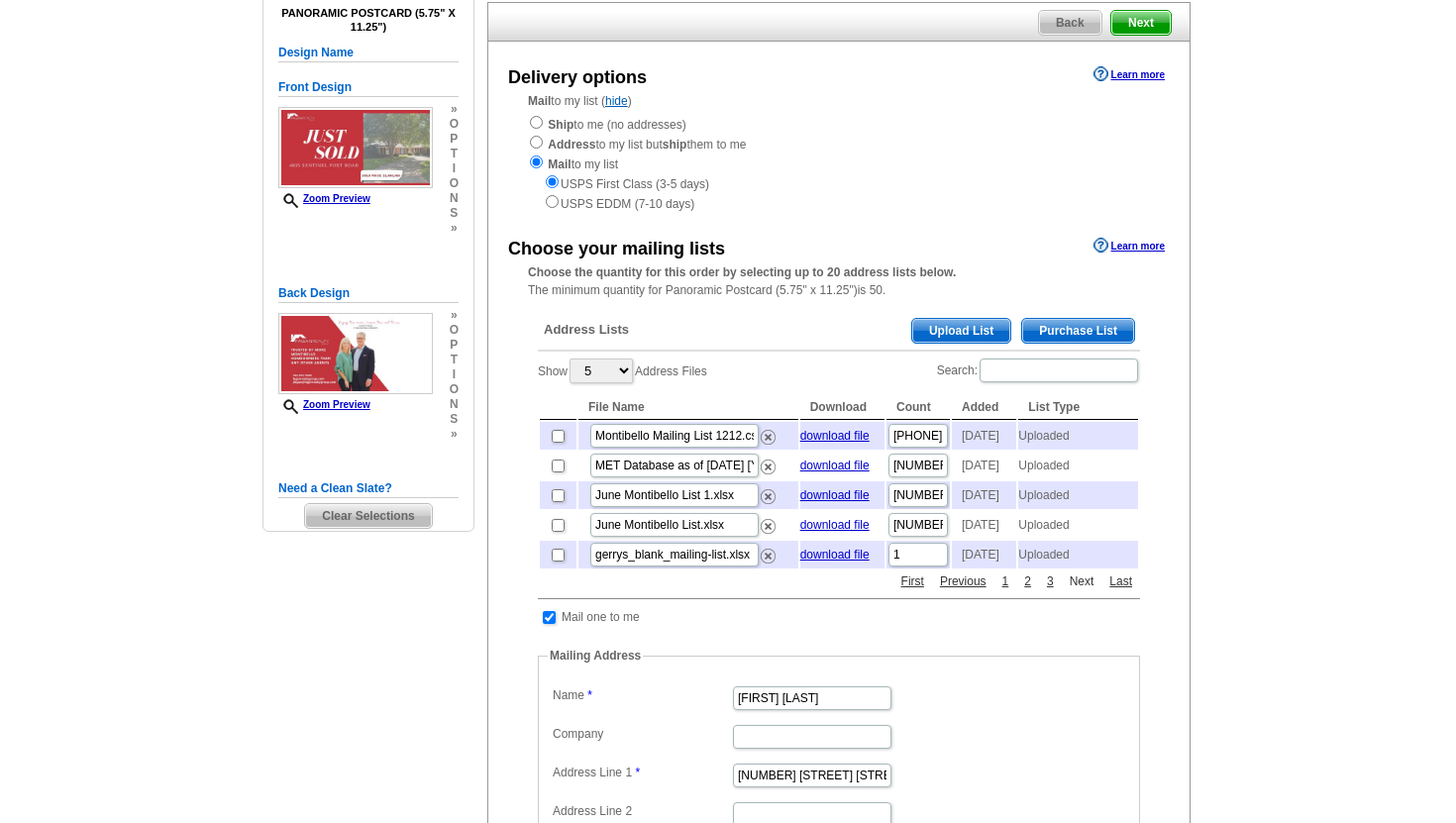 click on "Next" at bounding box center (1082, 581) 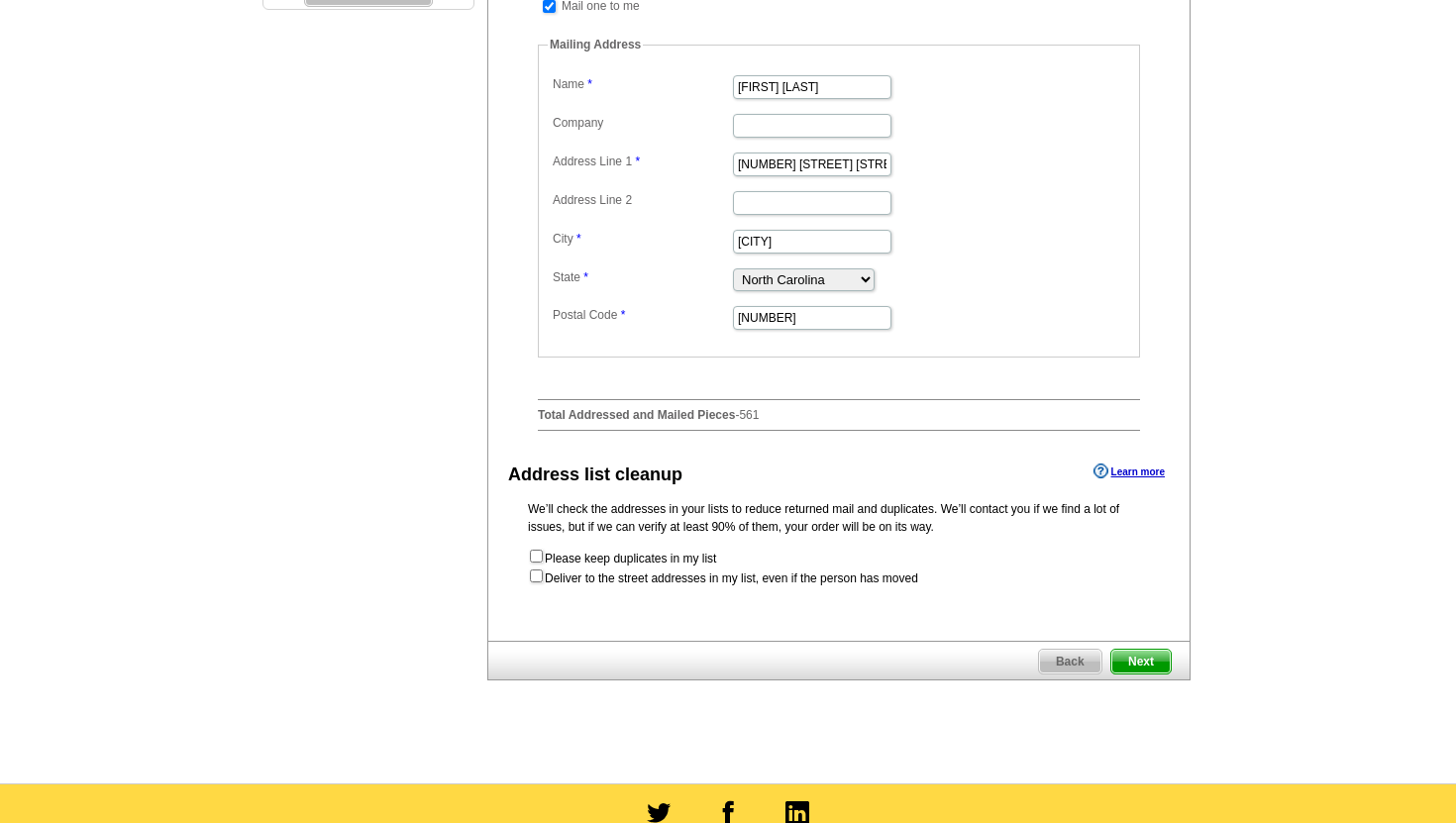 scroll, scrollTop: 862, scrollLeft: 0, axis: vertical 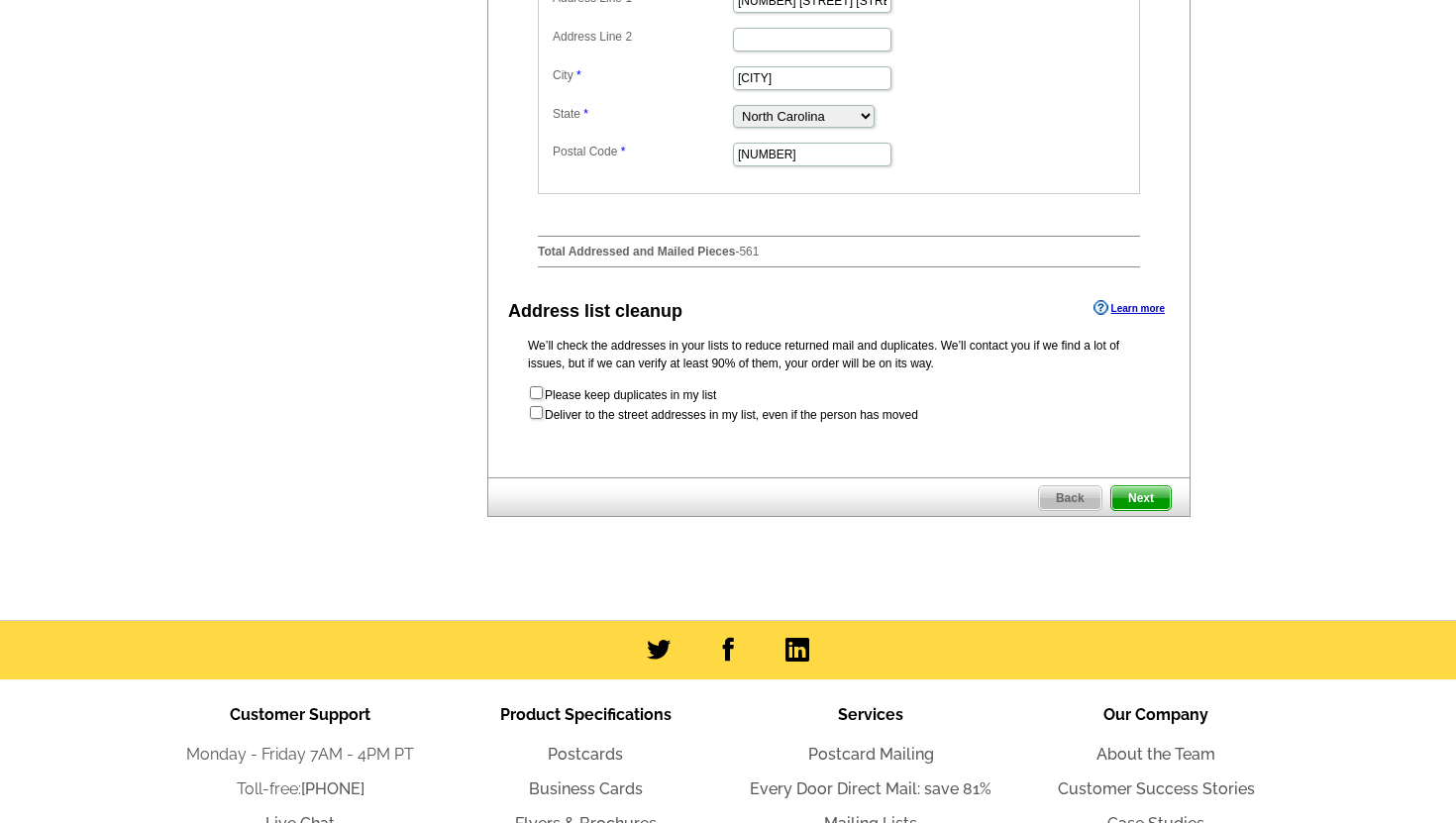 click on "Next" at bounding box center (1141, 498) 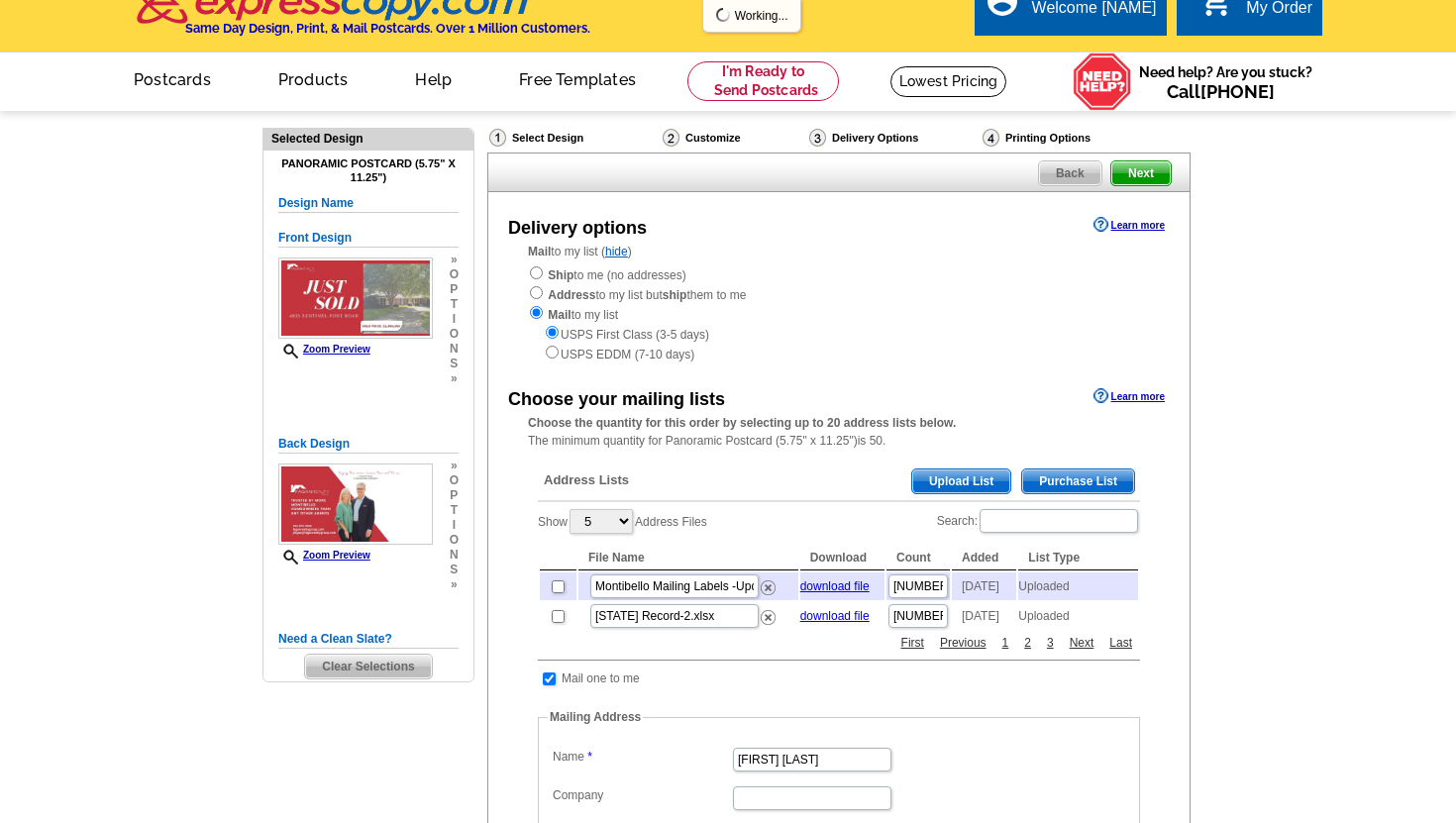 scroll, scrollTop: 0, scrollLeft: 0, axis: both 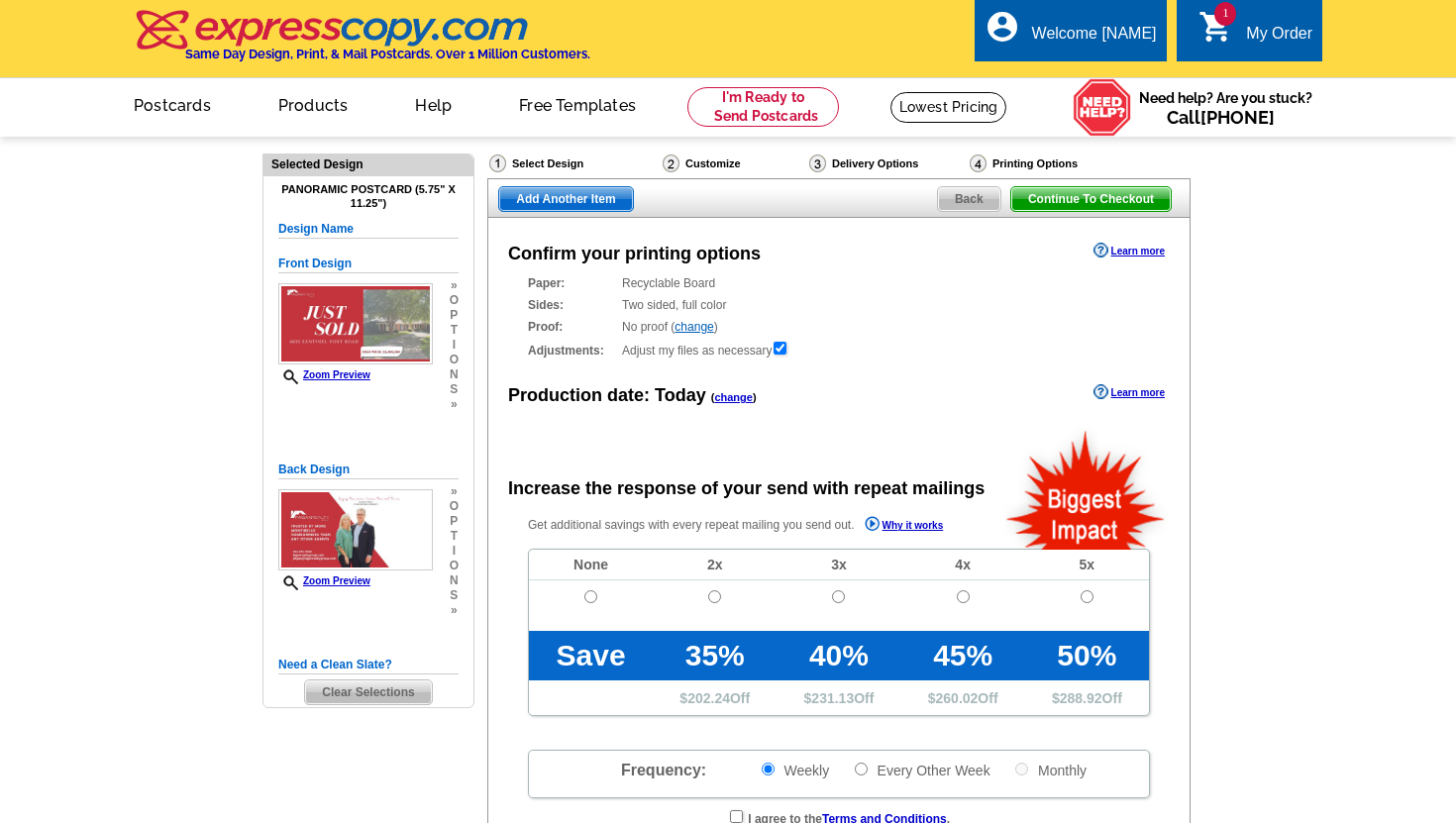radio on "false" 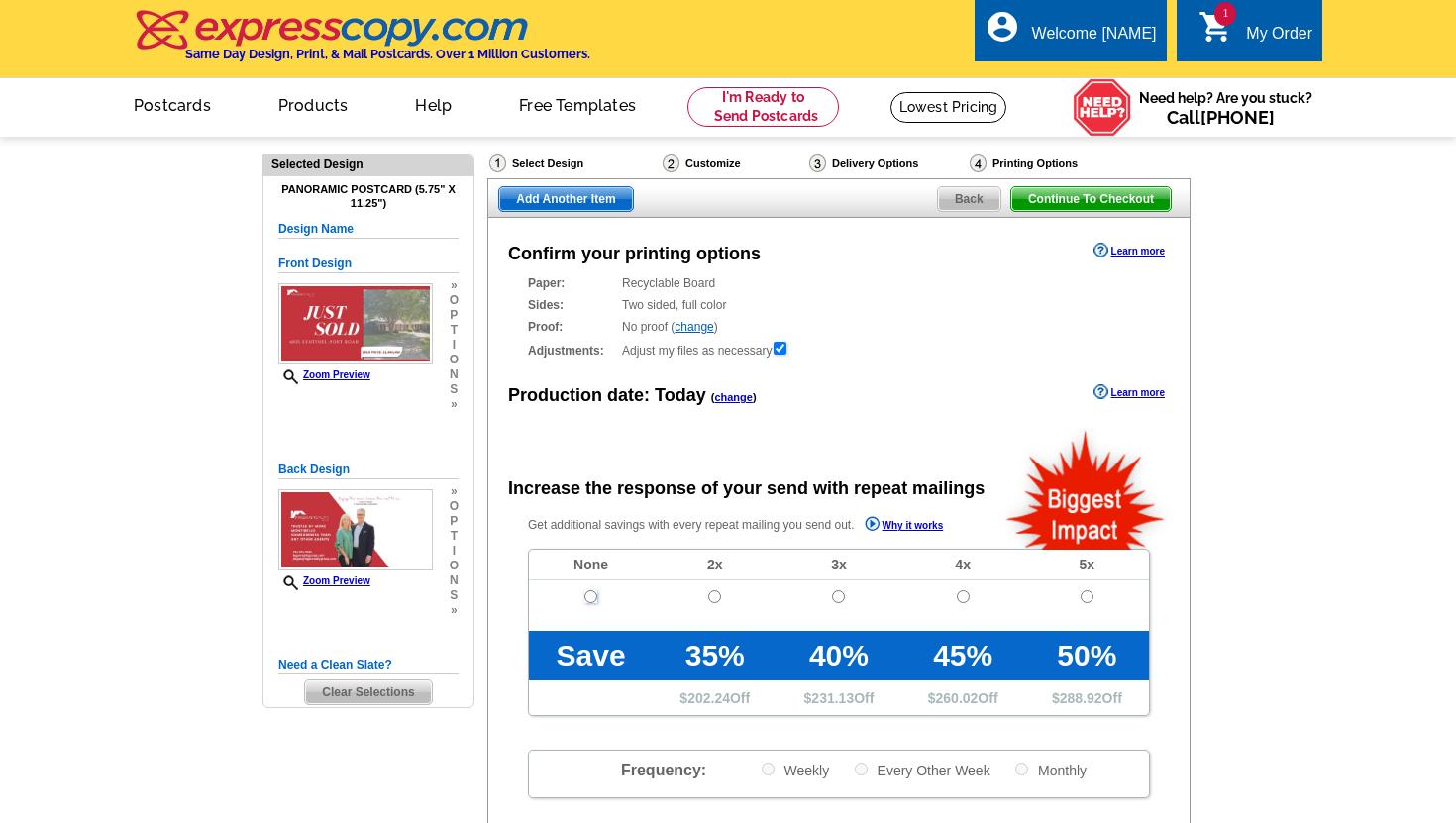 click at bounding box center (590, 596) 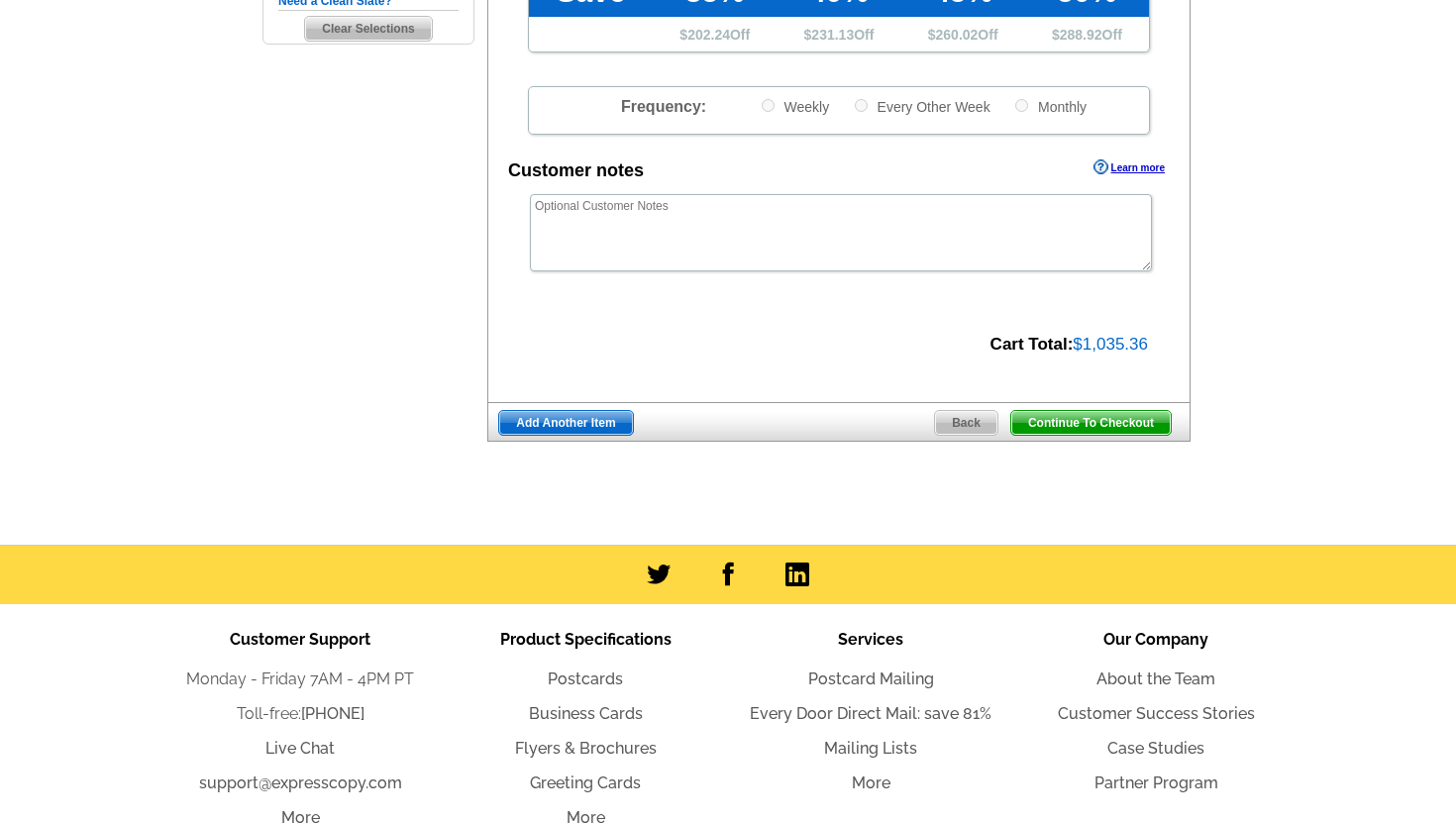 scroll, scrollTop: 806, scrollLeft: 0, axis: vertical 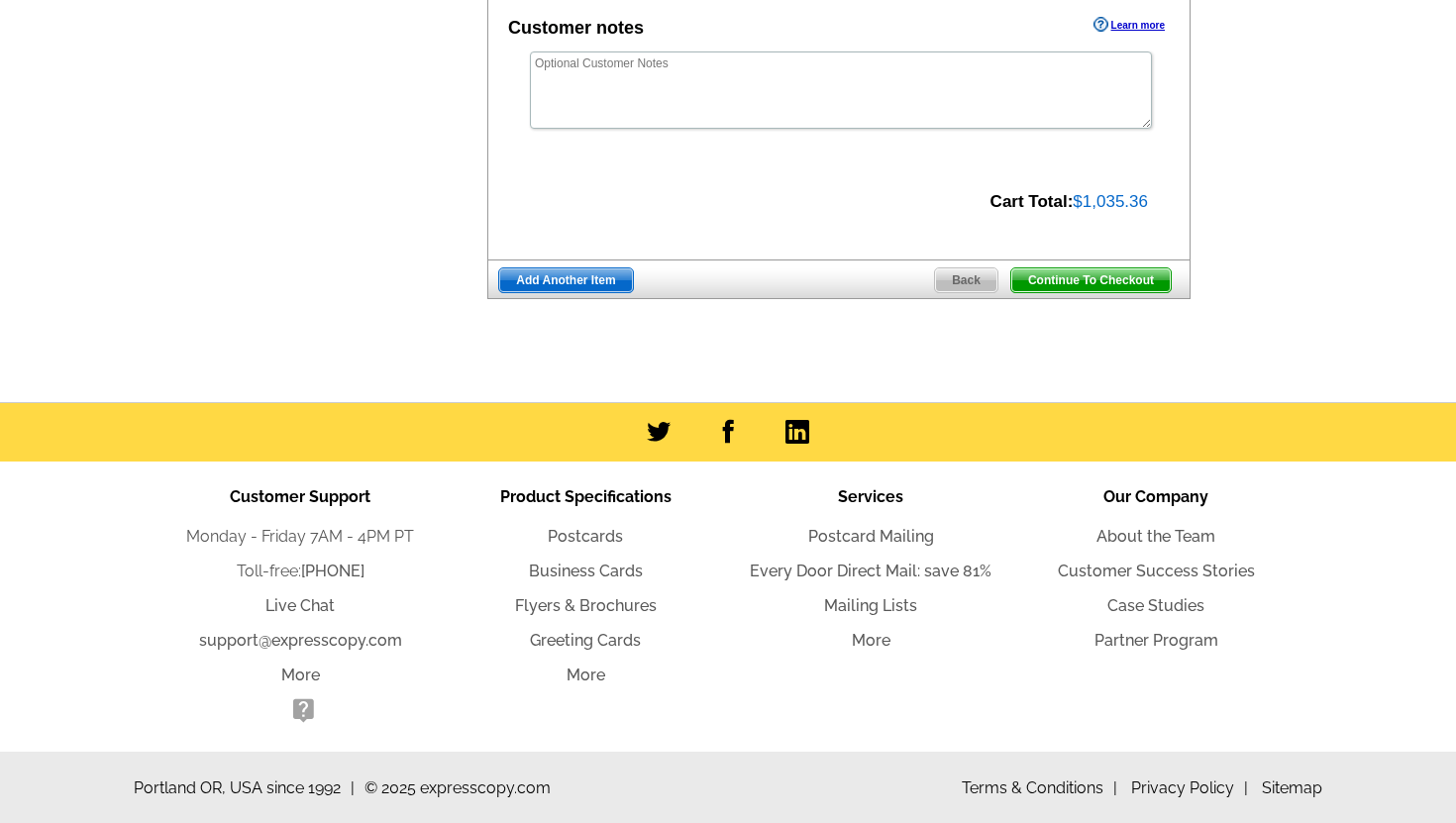 click on "Continue To Checkout" at bounding box center [1091, 280] 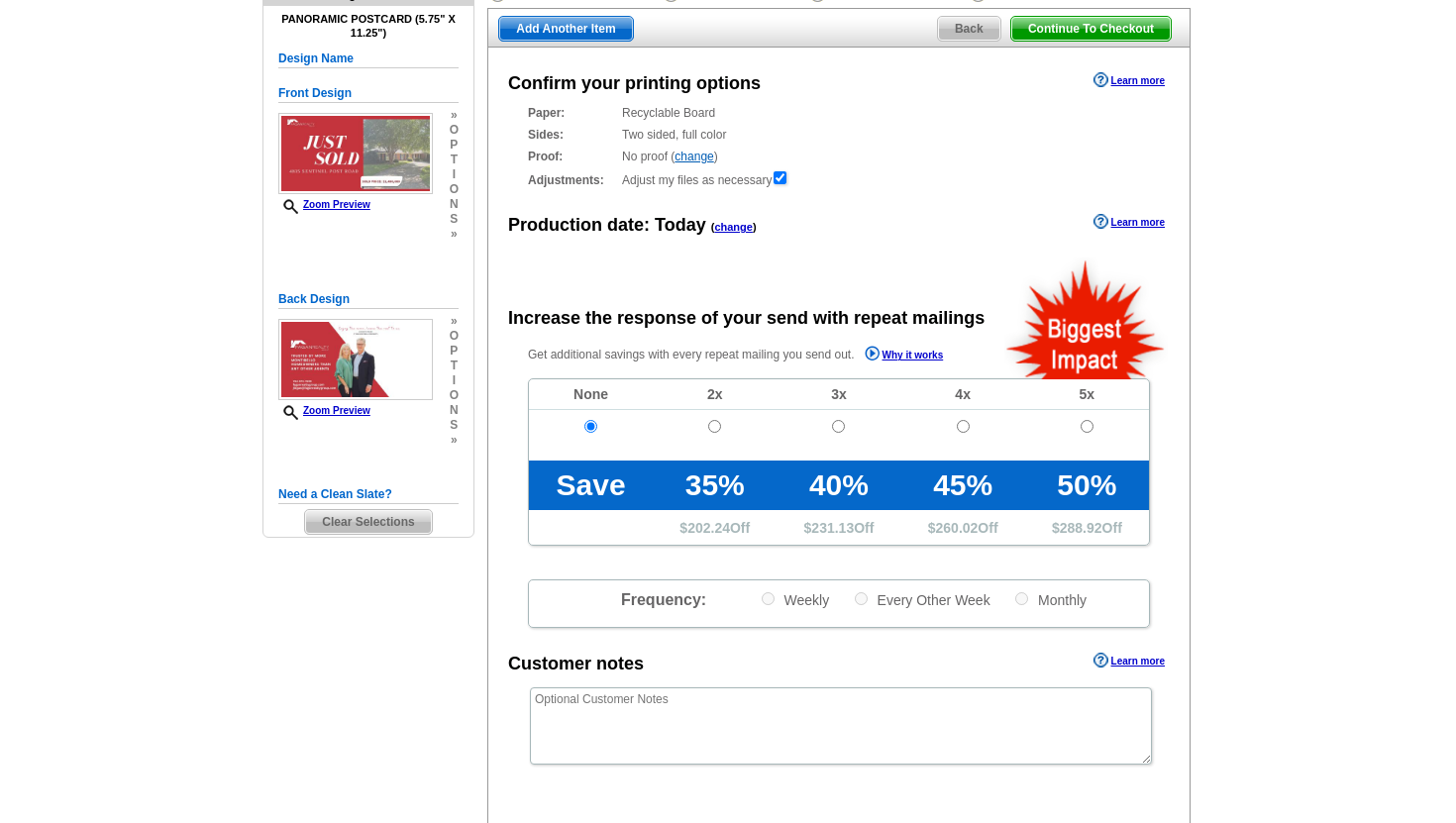 scroll, scrollTop: 0, scrollLeft: 0, axis: both 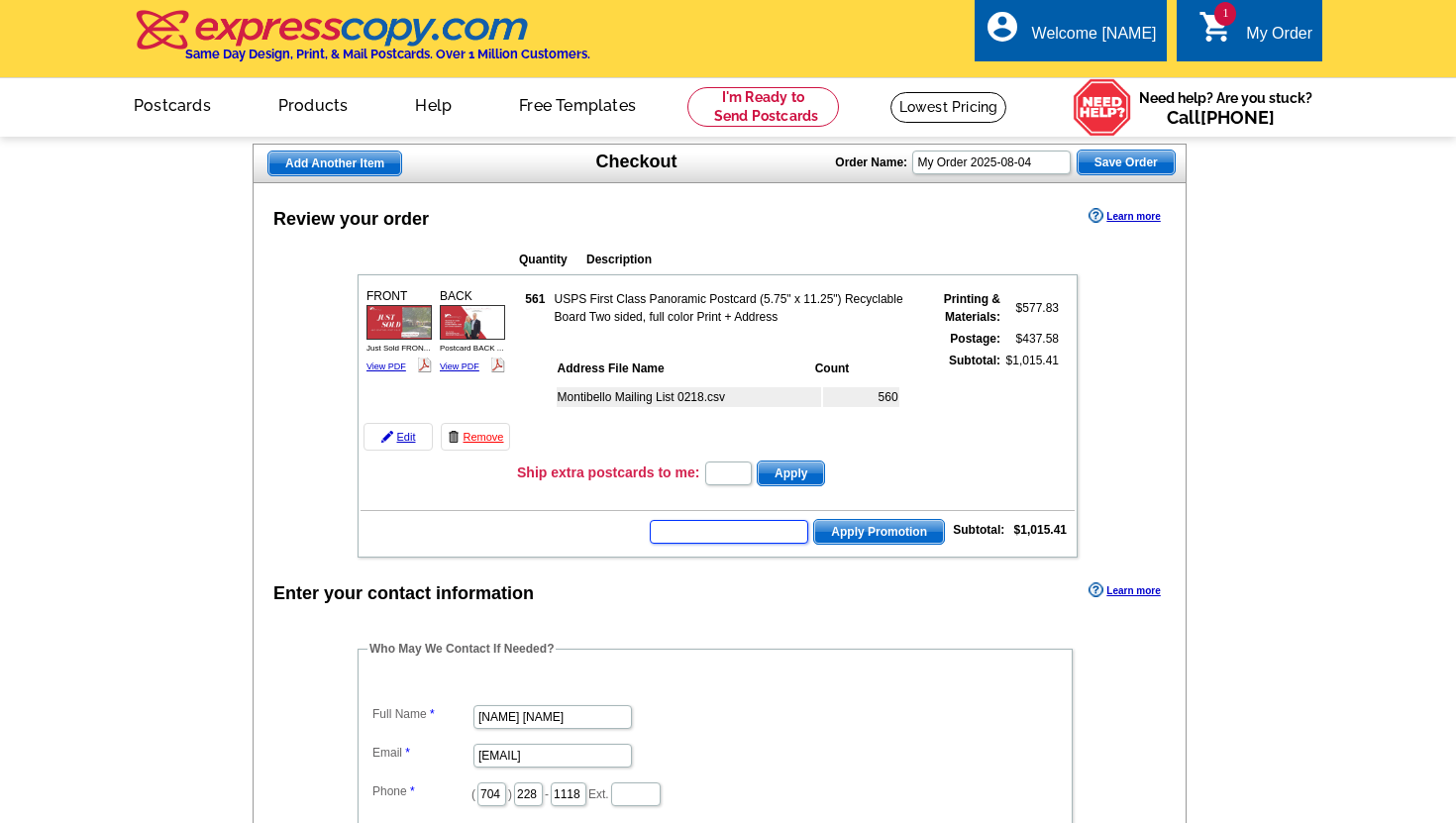 click at bounding box center (729, 532) 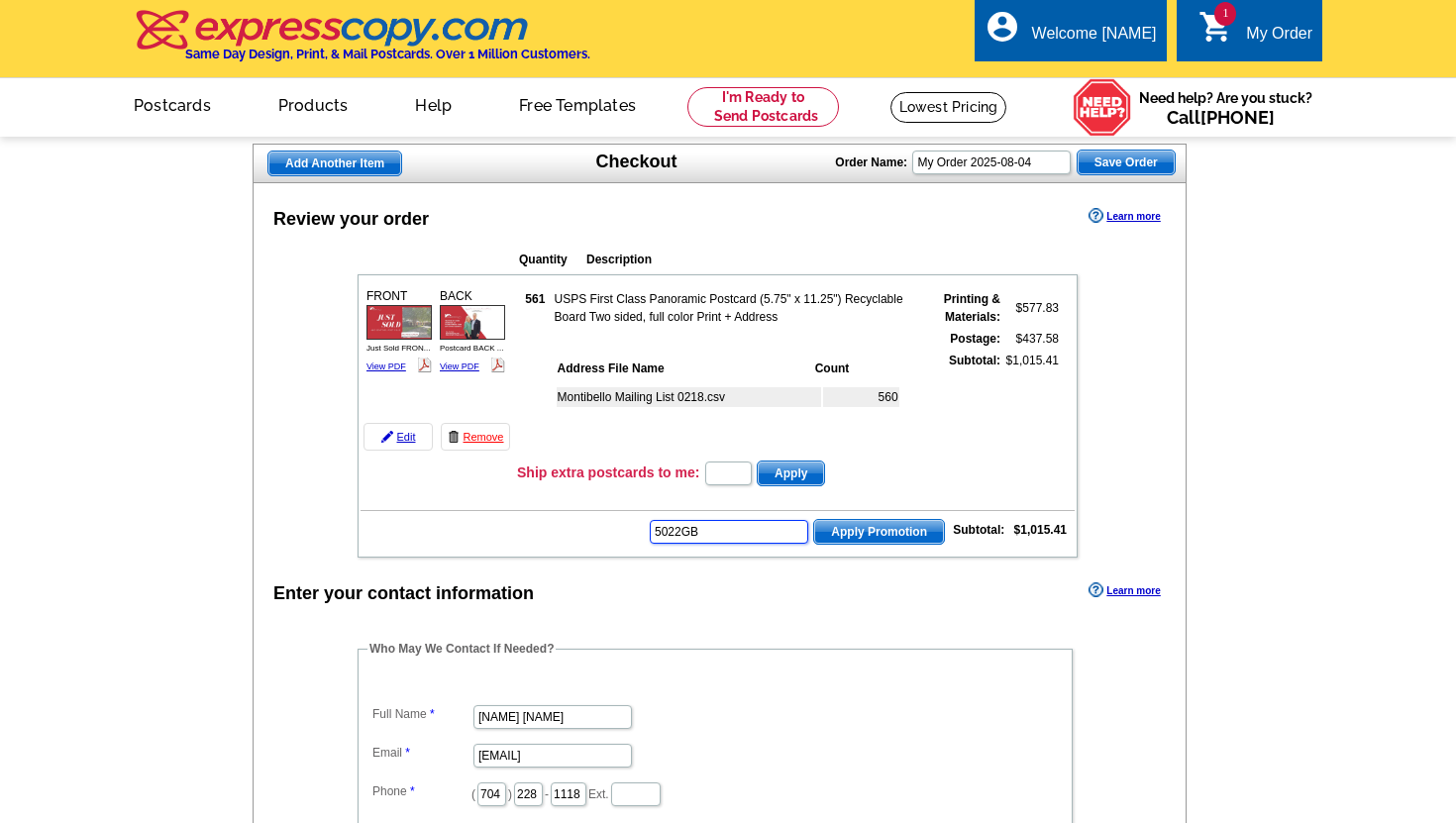 type on "5022GB" 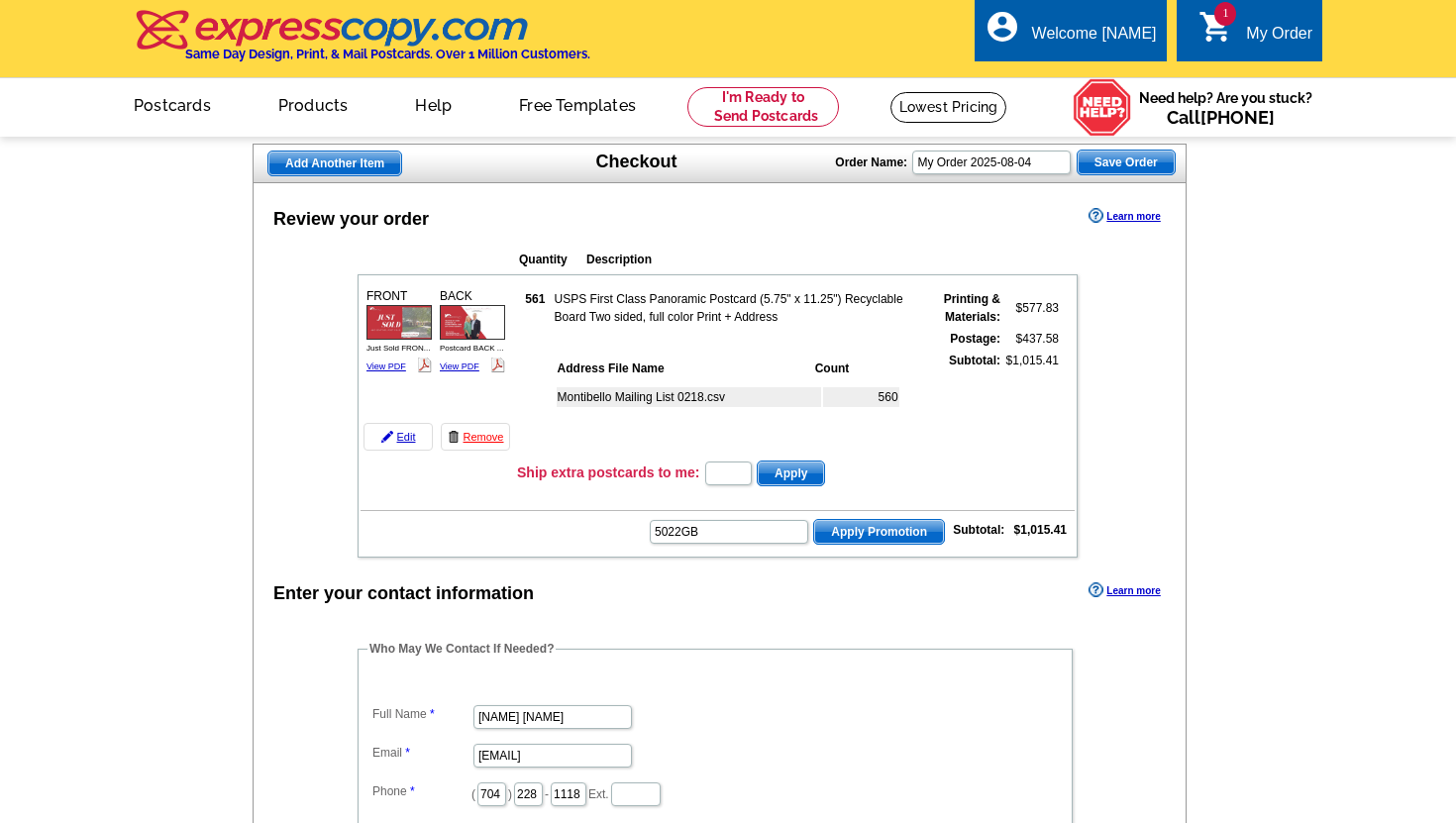 click on "Apply Promotion" at bounding box center [879, 532] 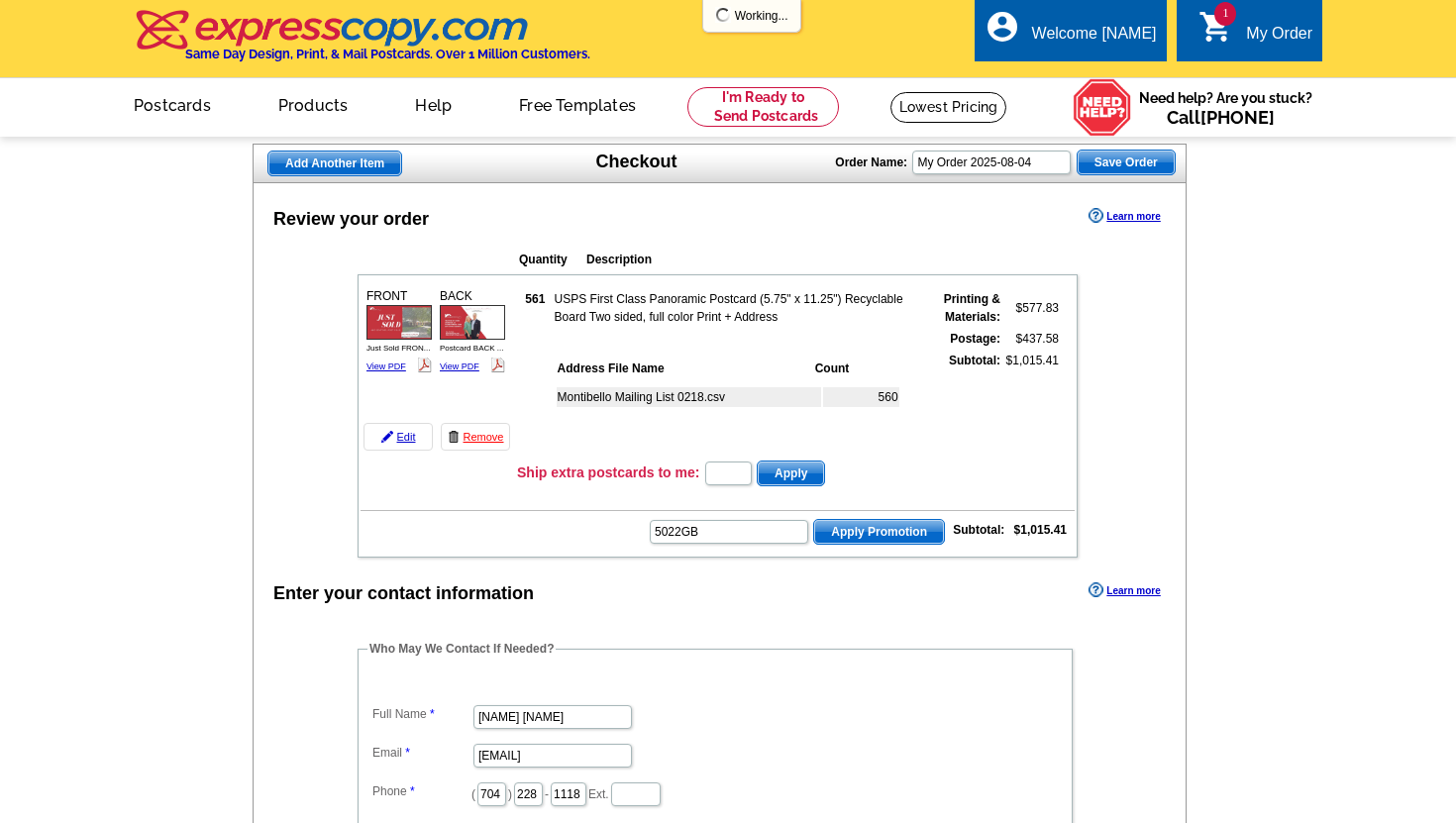 scroll, scrollTop: 0, scrollLeft: 0, axis: both 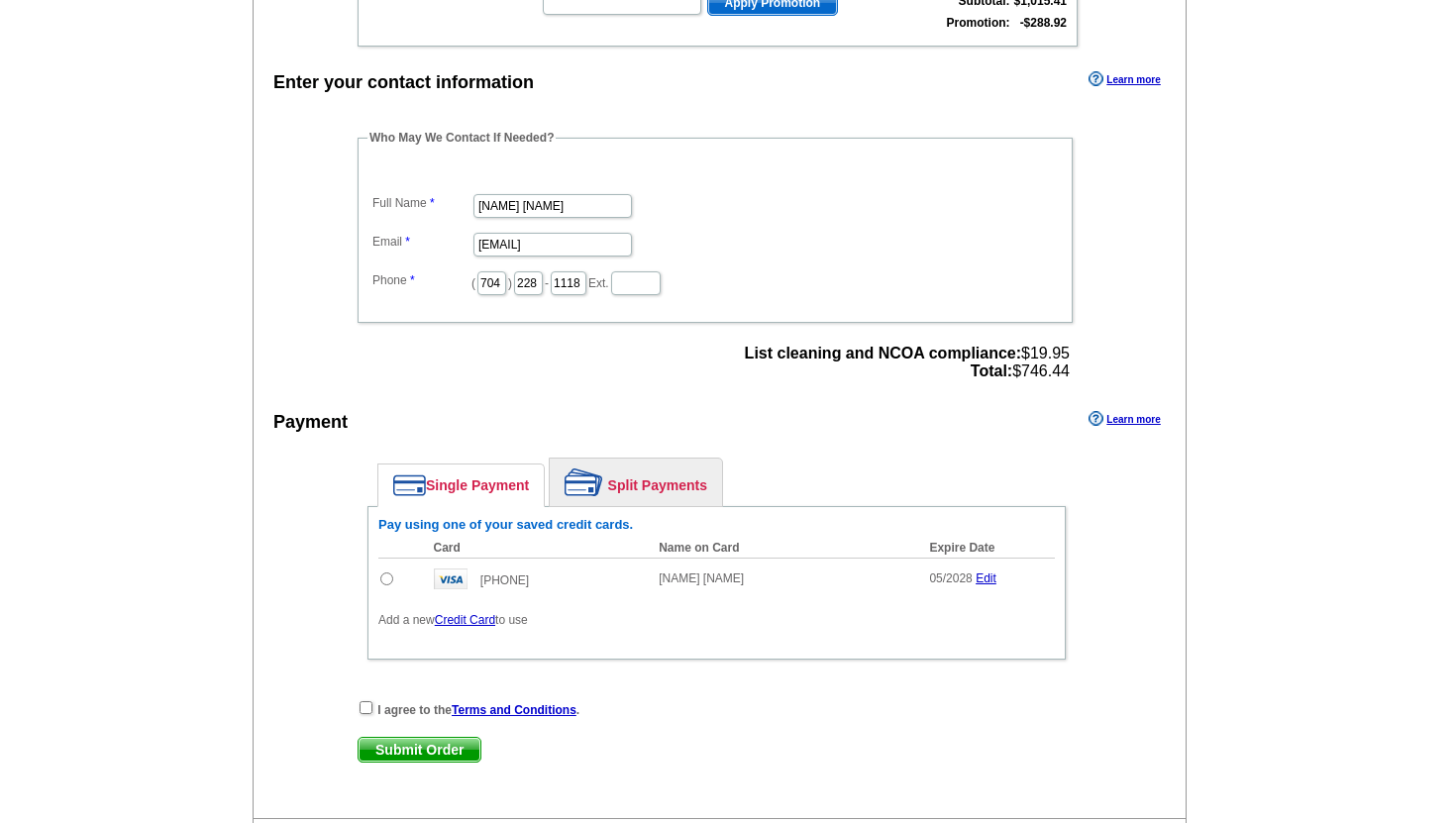 click at bounding box center [386, 578] 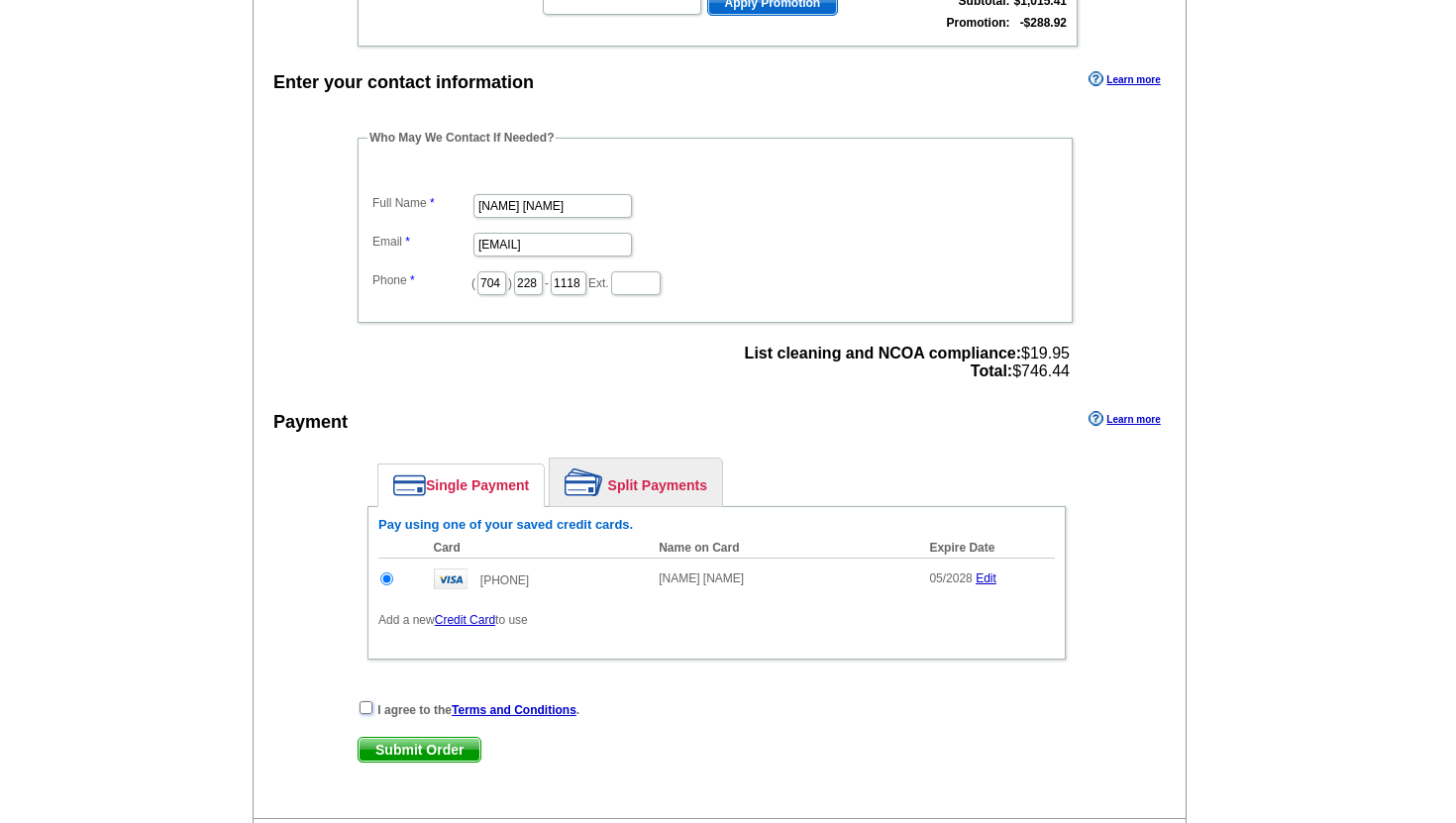 click at bounding box center (365, 707) 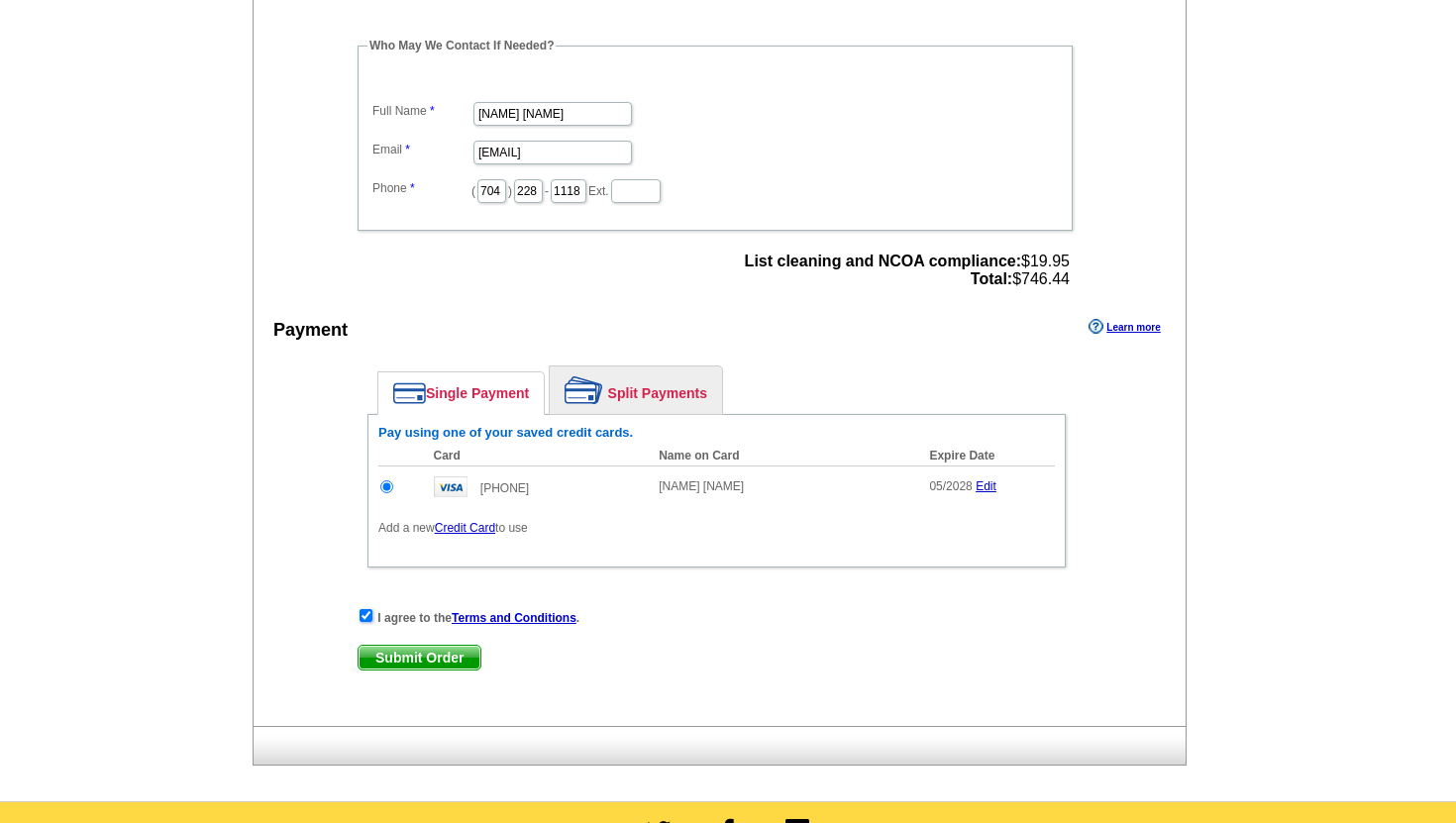 scroll, scrollTop: 700, scrollLeft: 0, axis: vertical 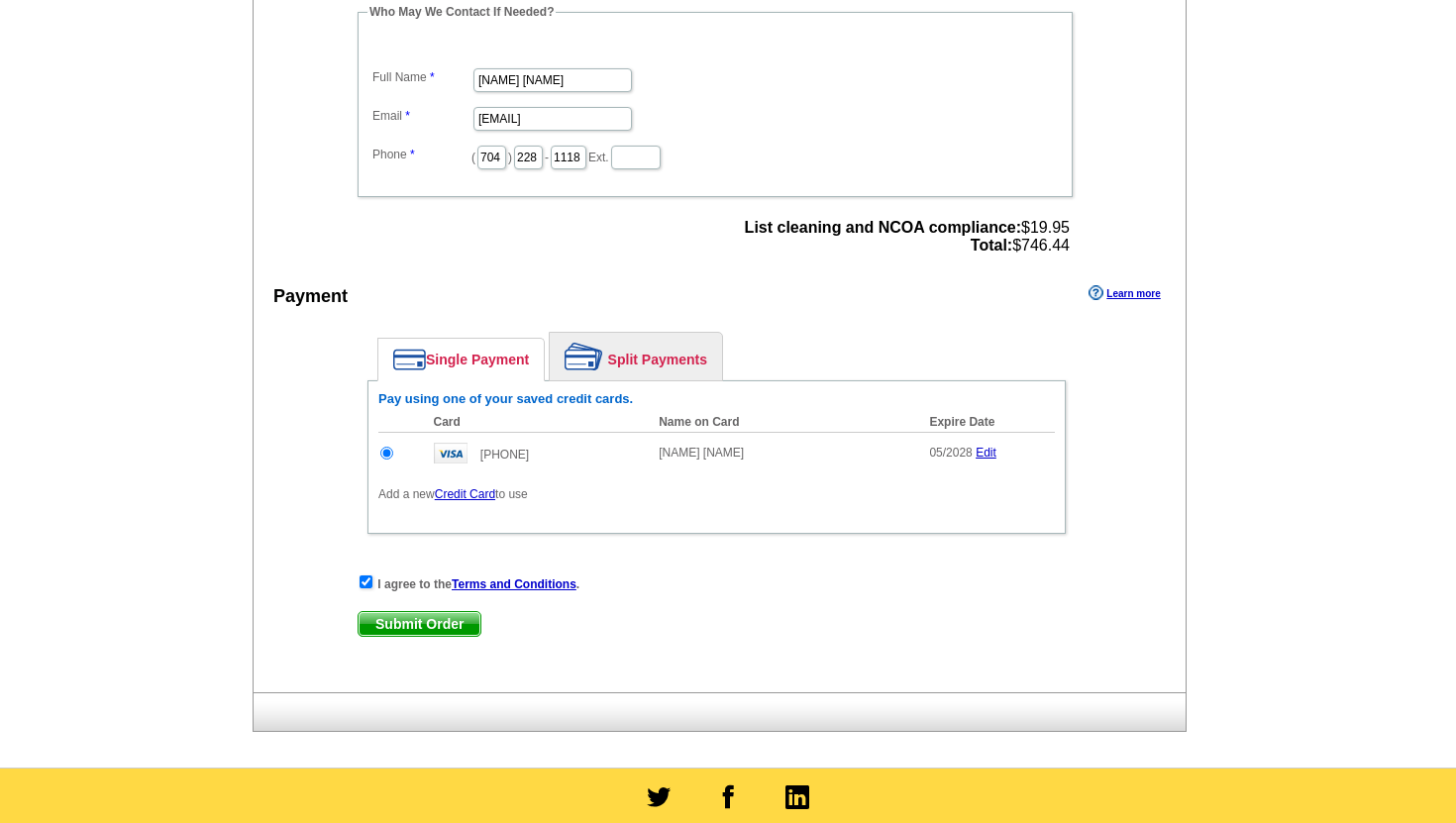 click on "Submit Order" at bounding box center [419, 624] 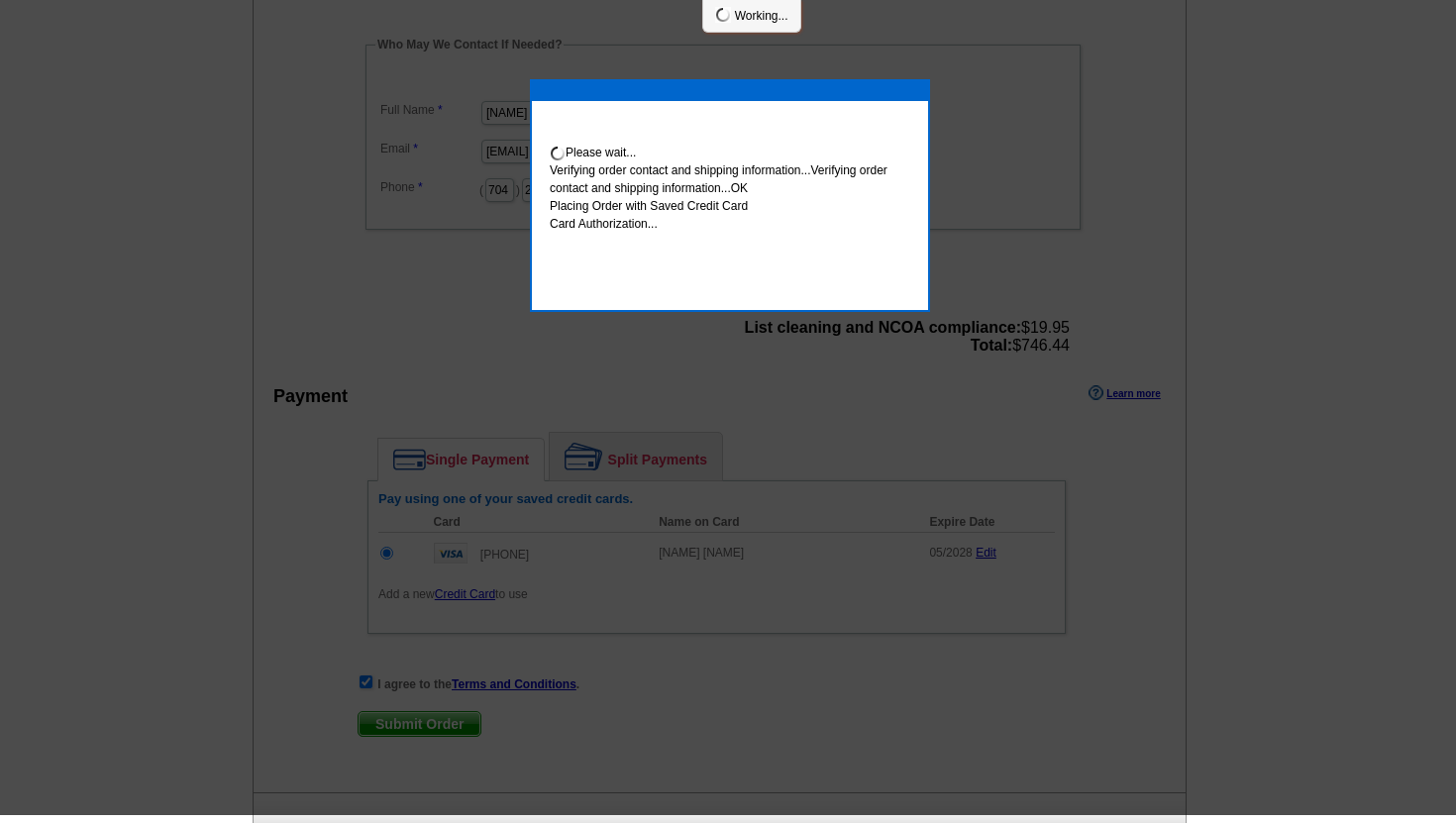 scroll, scrollTop: 692, scrollLeft: 0, axis: vertical 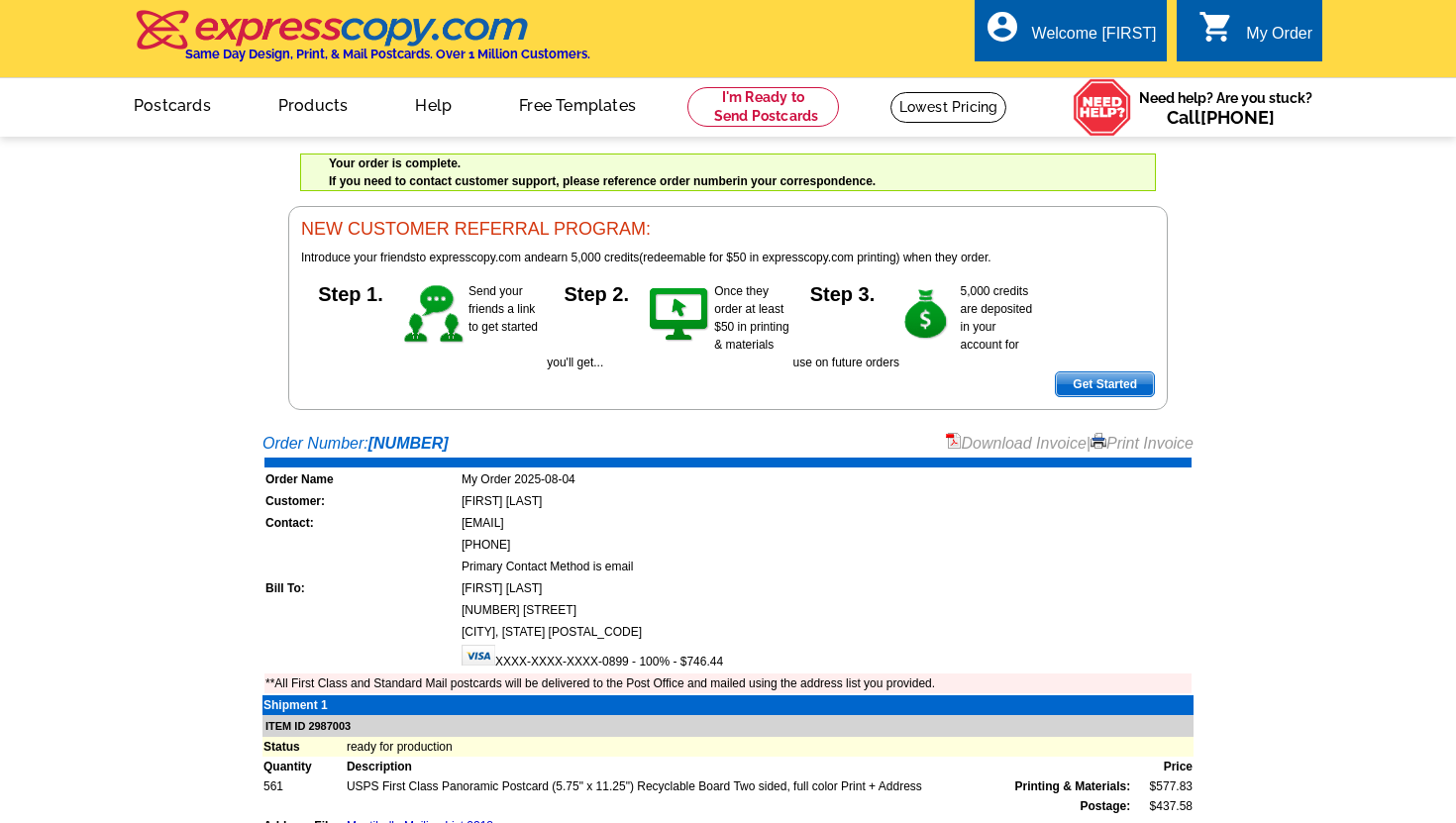 click on "Download Invoice" at bounding box center (1016, 443) 